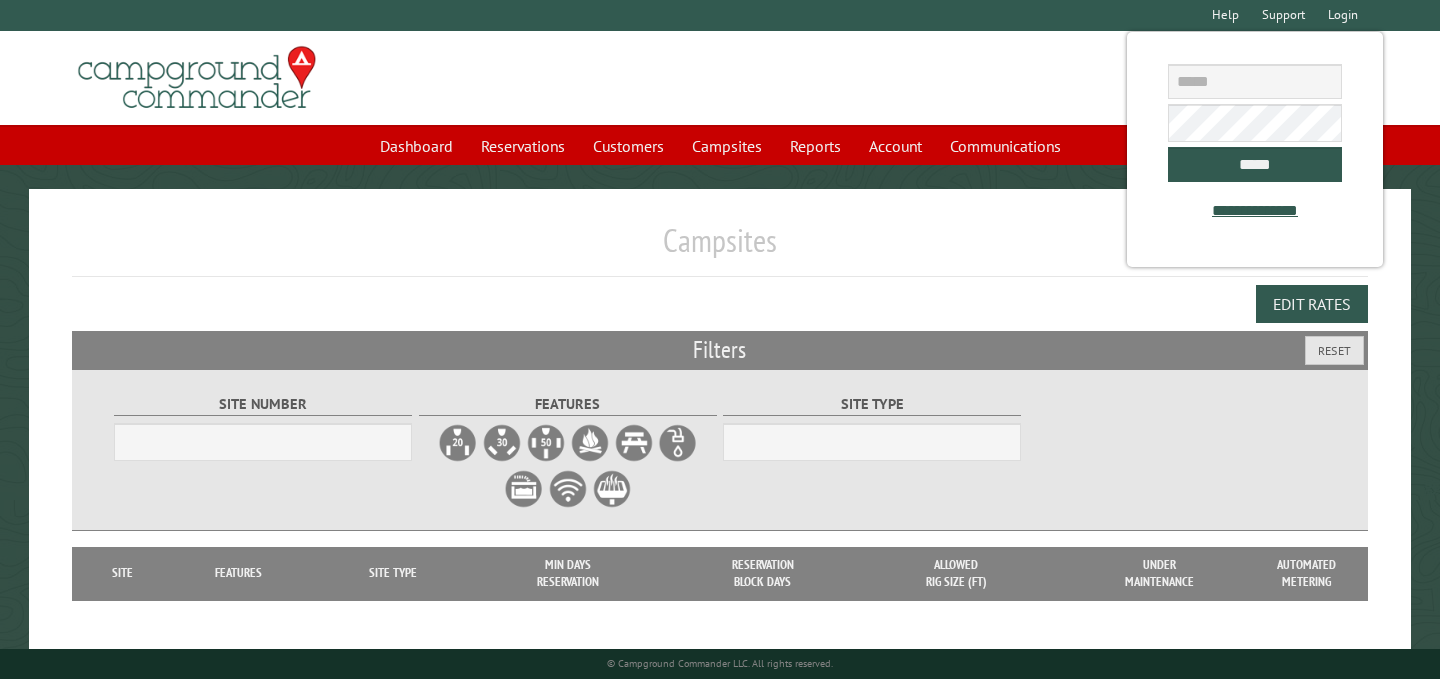 scroll, scrollTop: 0, scrollLeft: 0, axis: both 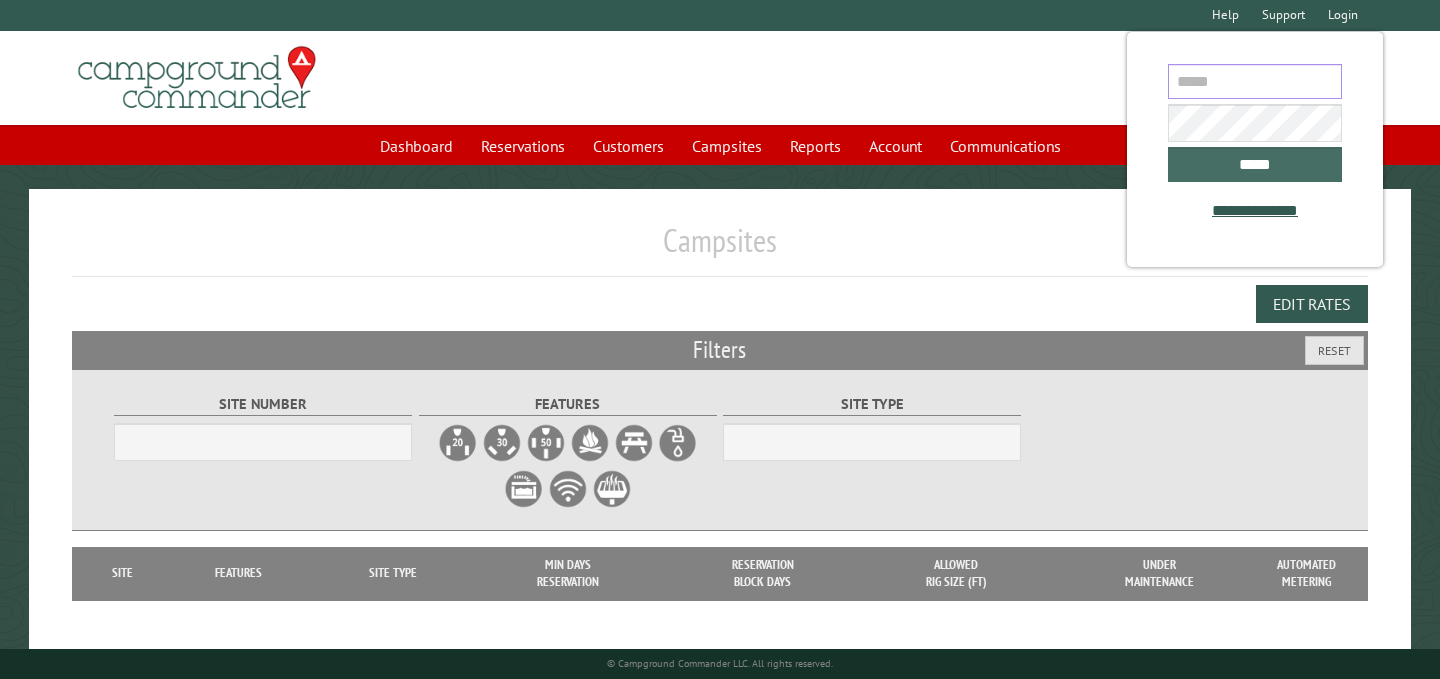 type on "**********" 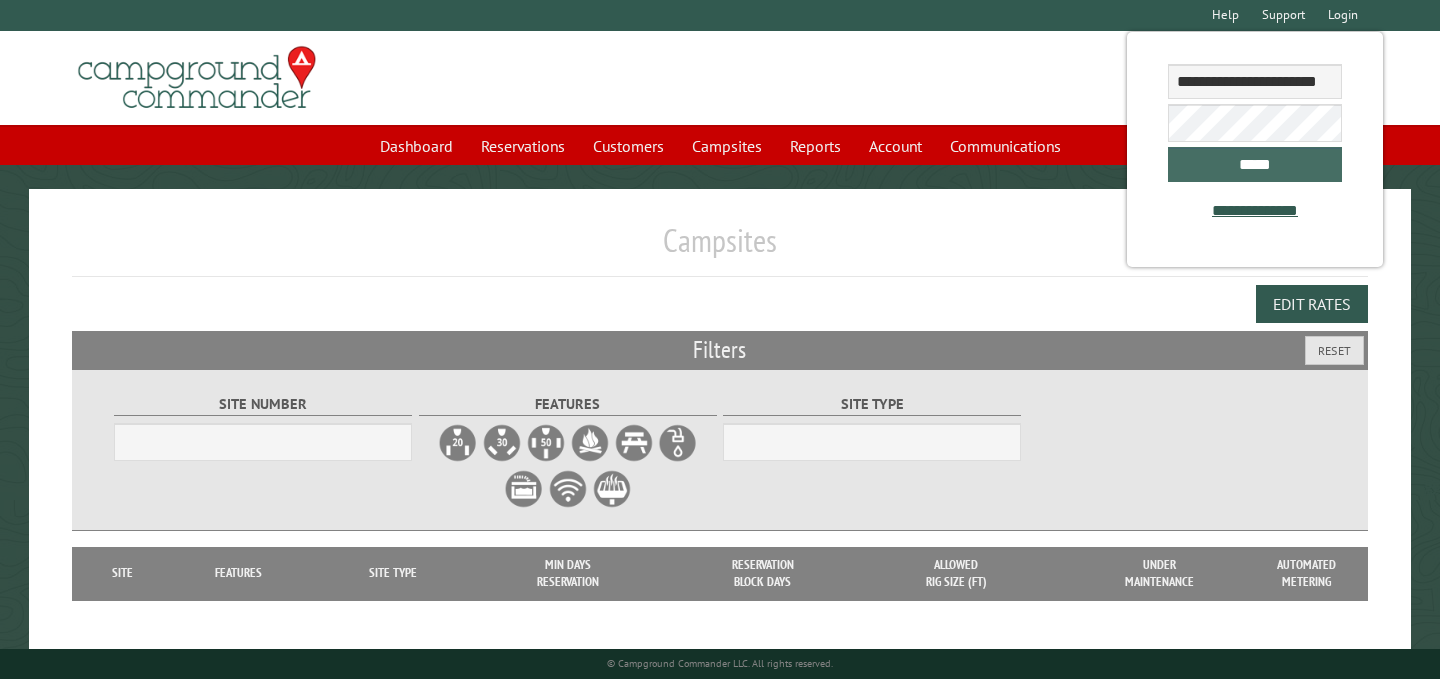 click on "*****" at bounding box center [1255, 164] 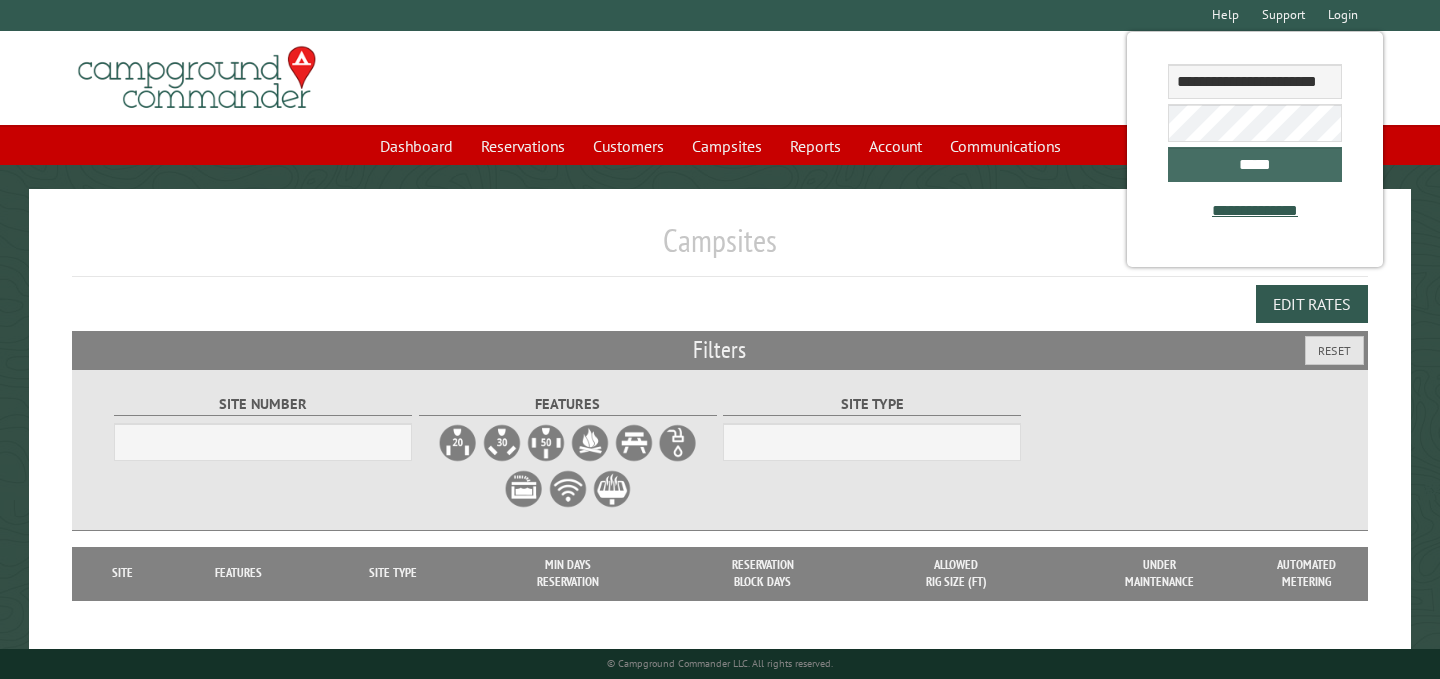 select on "***" 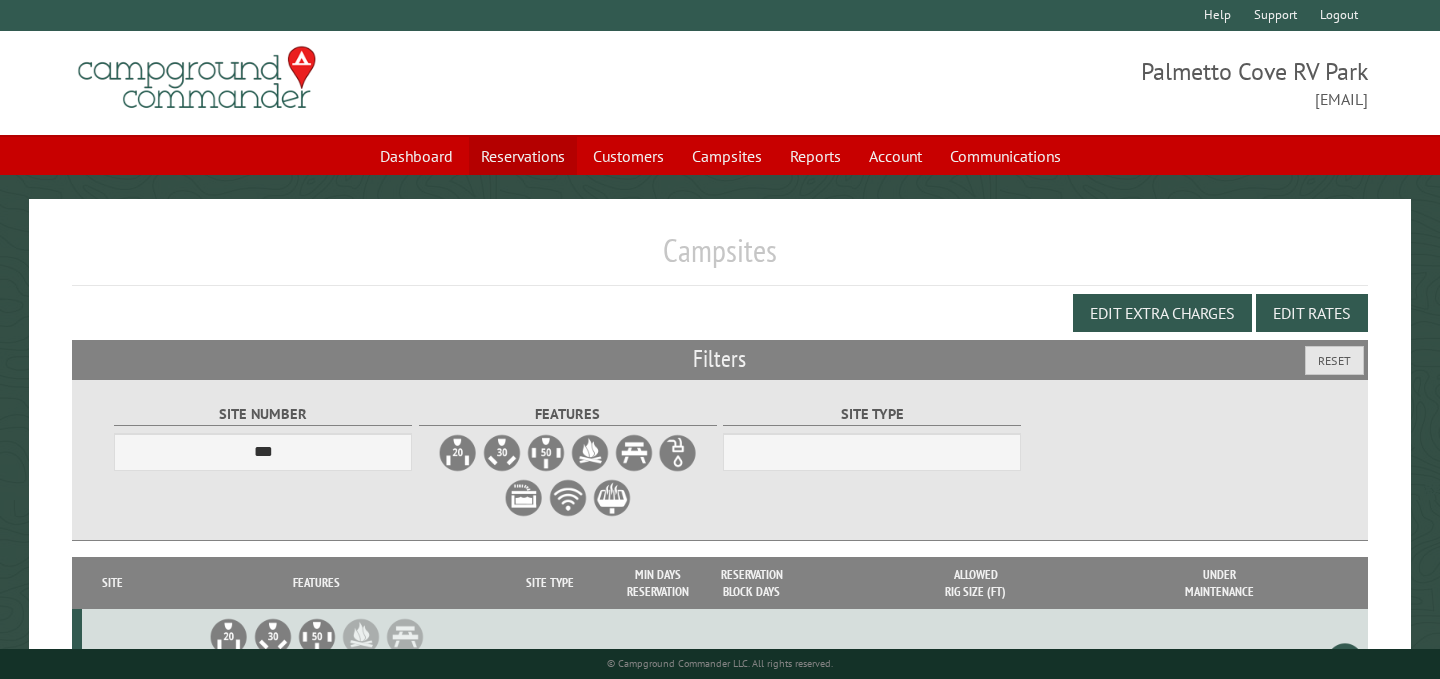 click on "Reservations" at bounding box center (523, 156) 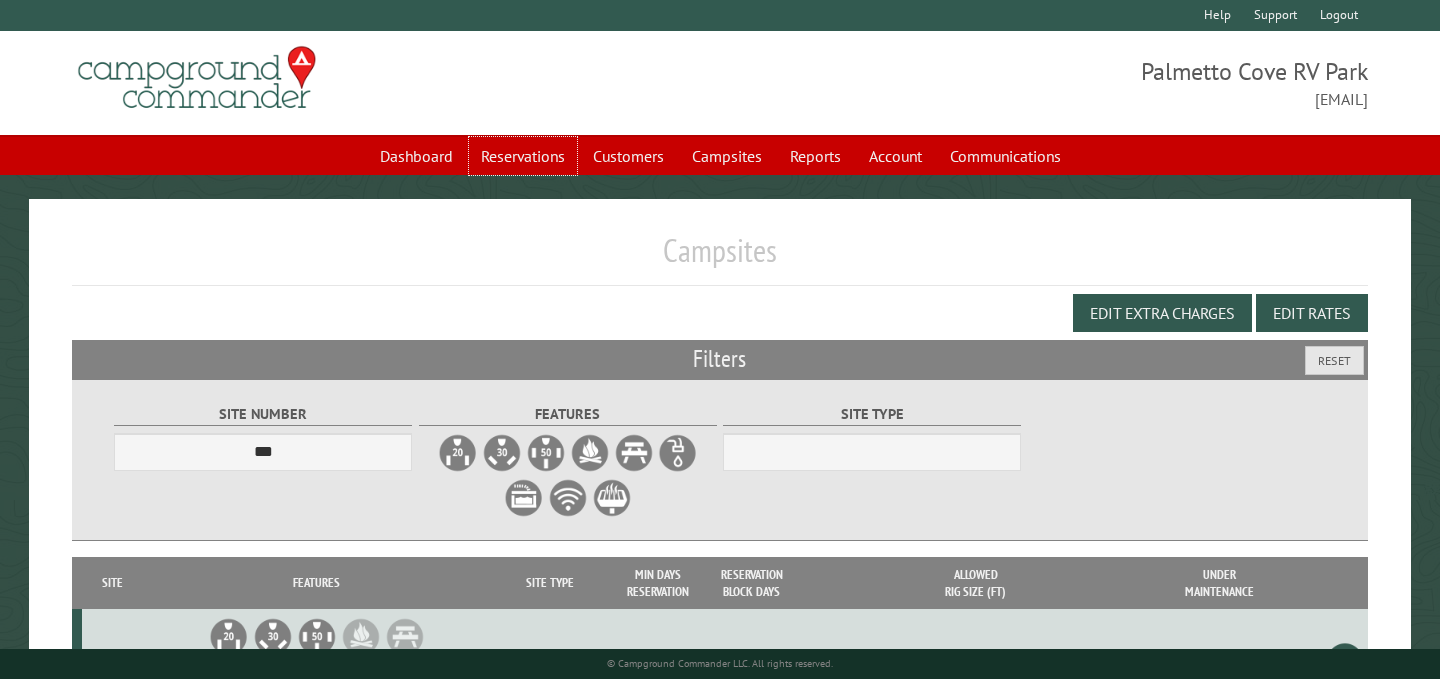 scroll, scrollTop: 45, scrollLeft: 0, axis: vertical 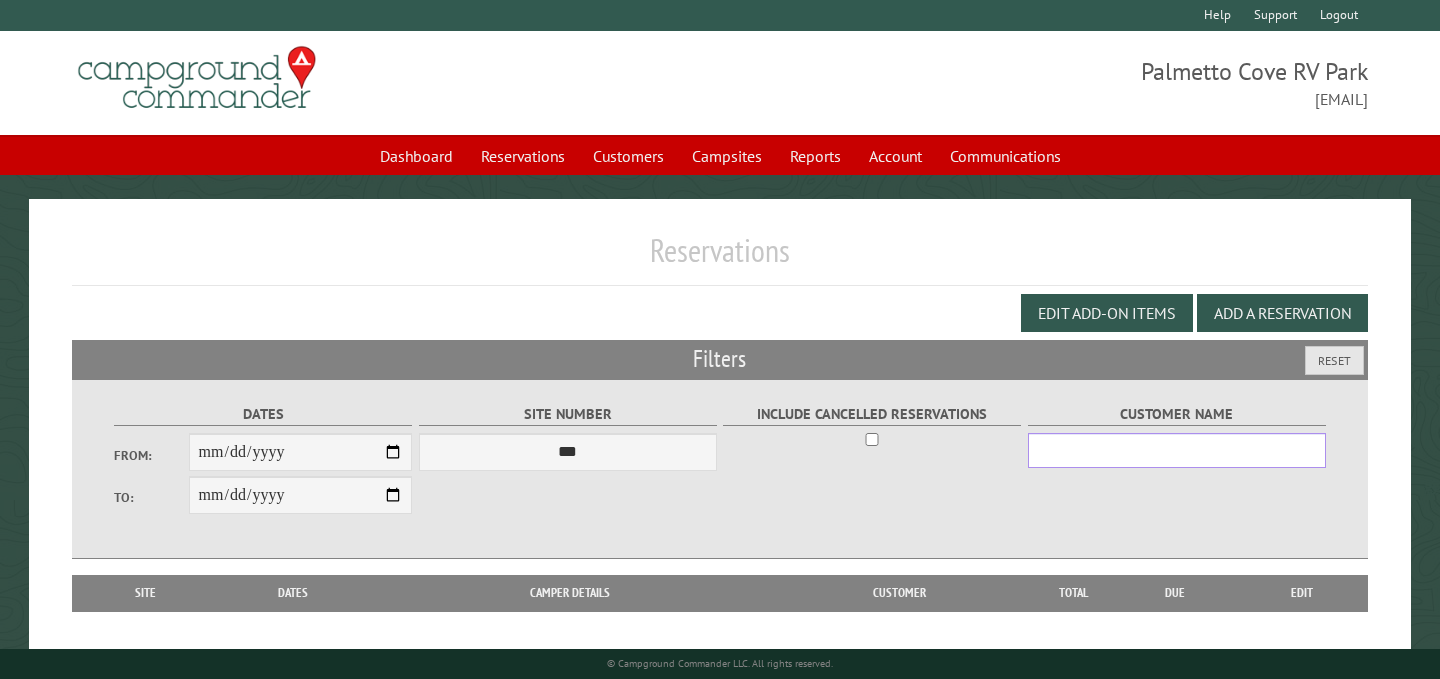 click on "Customer Name" at bounding box center [1177, 450] 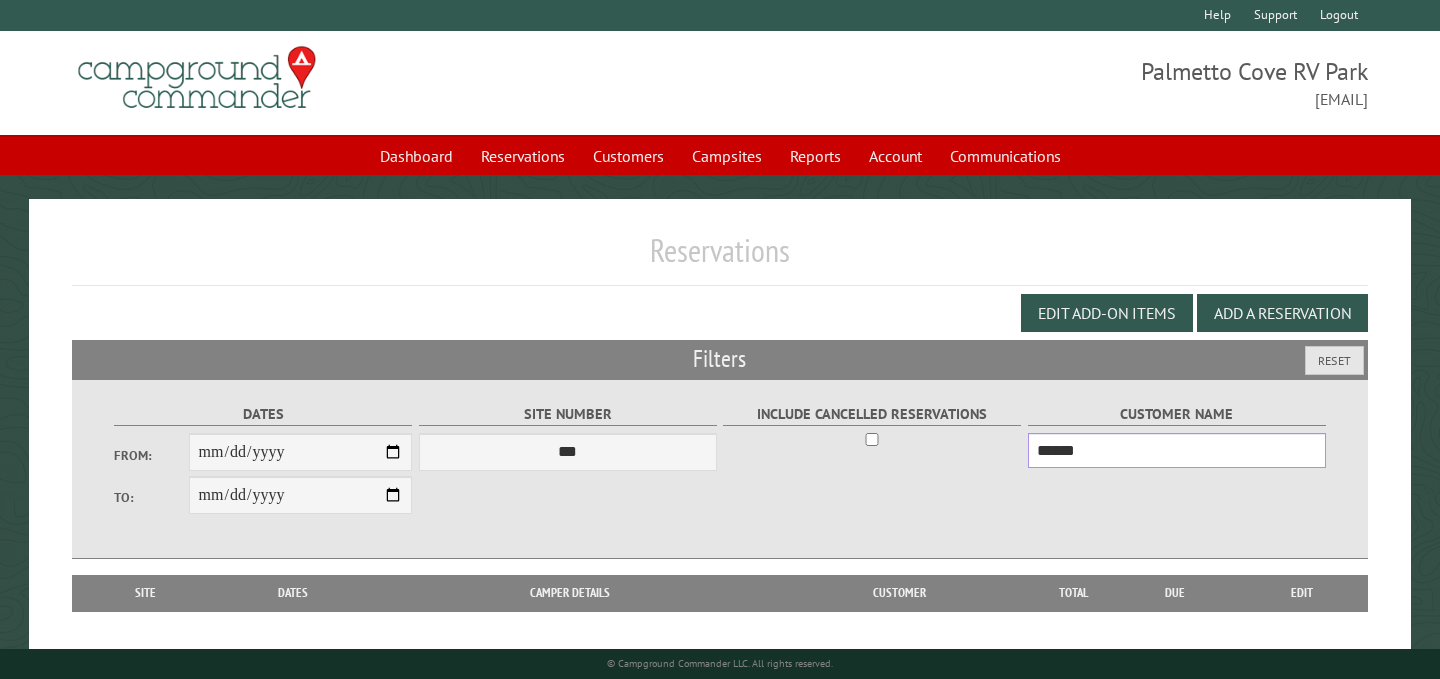 type on "******" 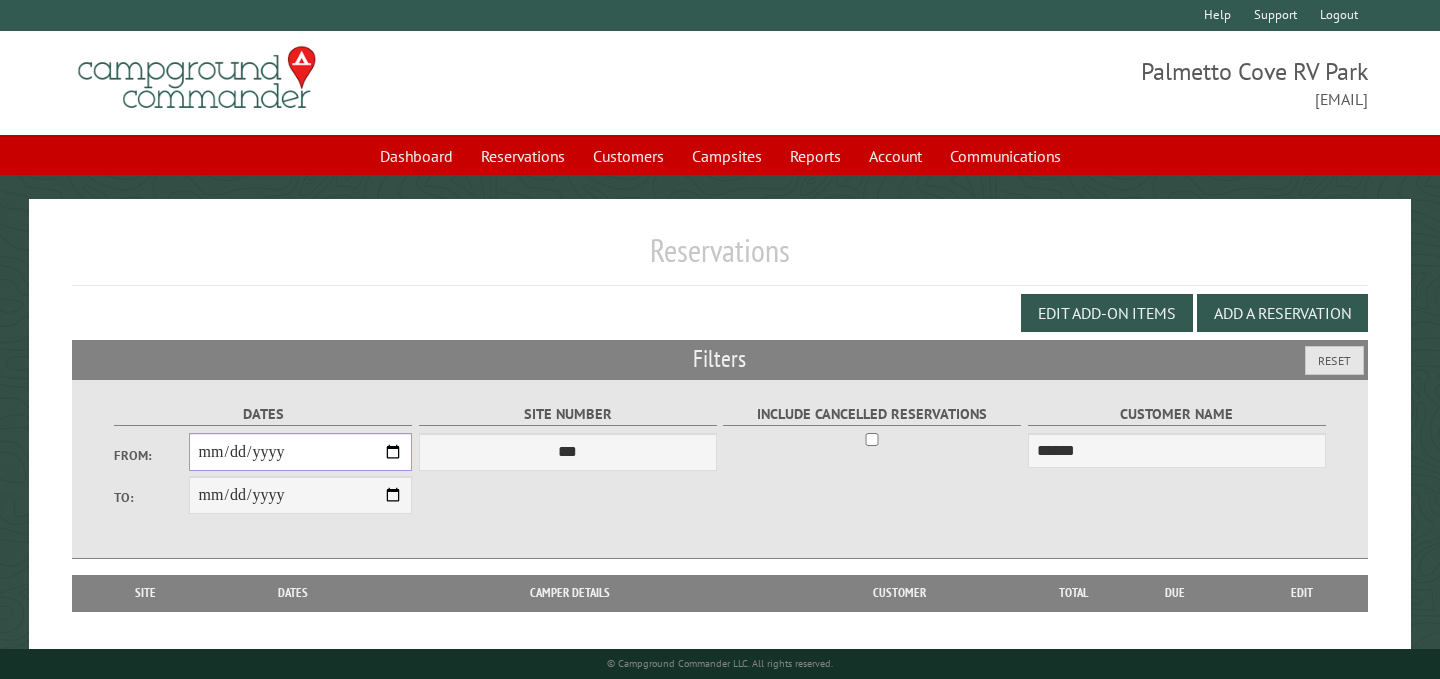 click on "From:" at bounding box center (301, 452) 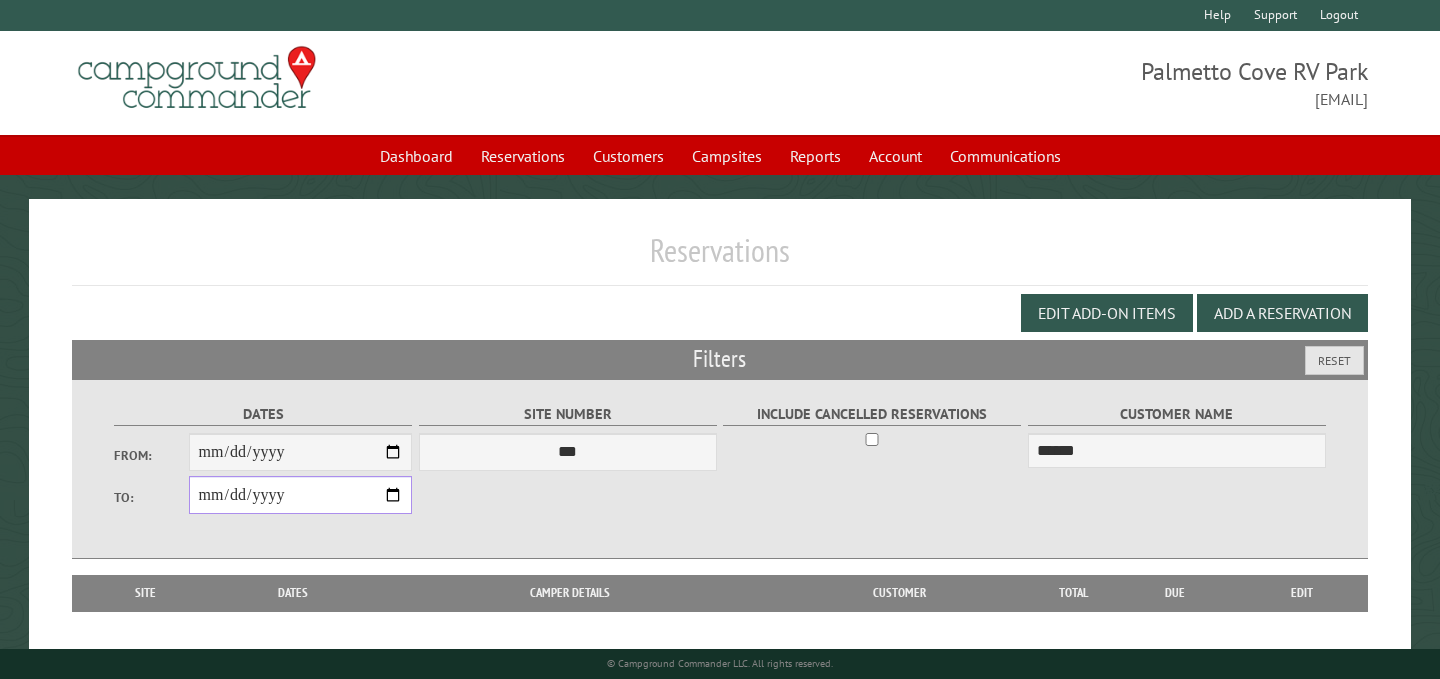 click on "**********" at bounding box center [301, 495] 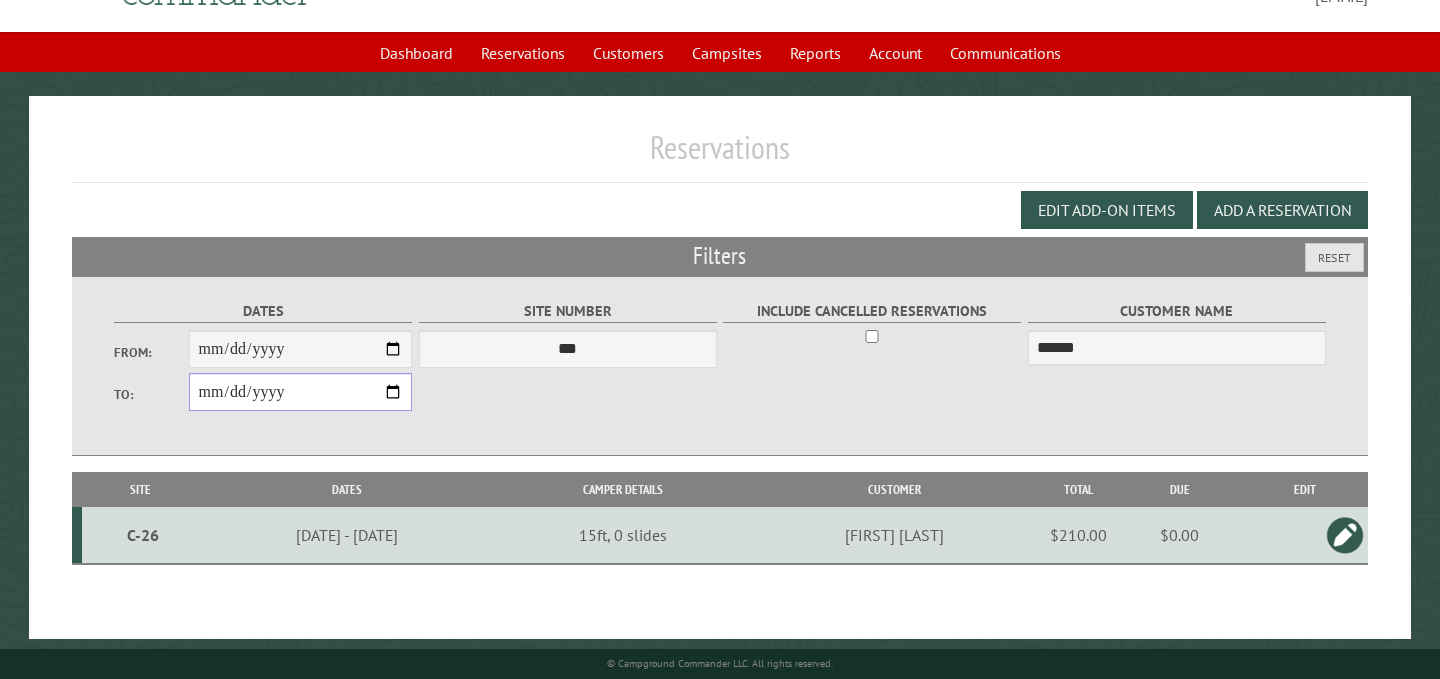 scroll, scrollTop: 111, scrollLeft: 0, axis: vertical 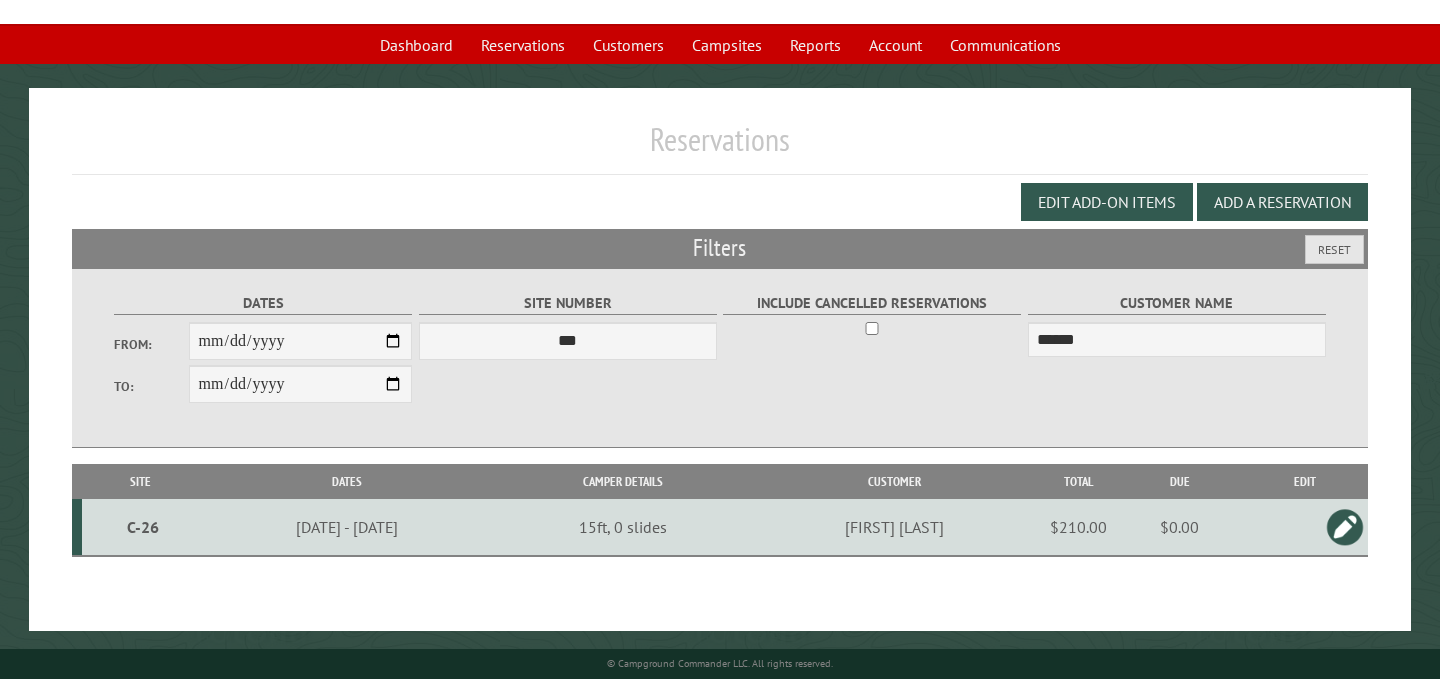 click on "C-26" at bounding box center [143, 527] 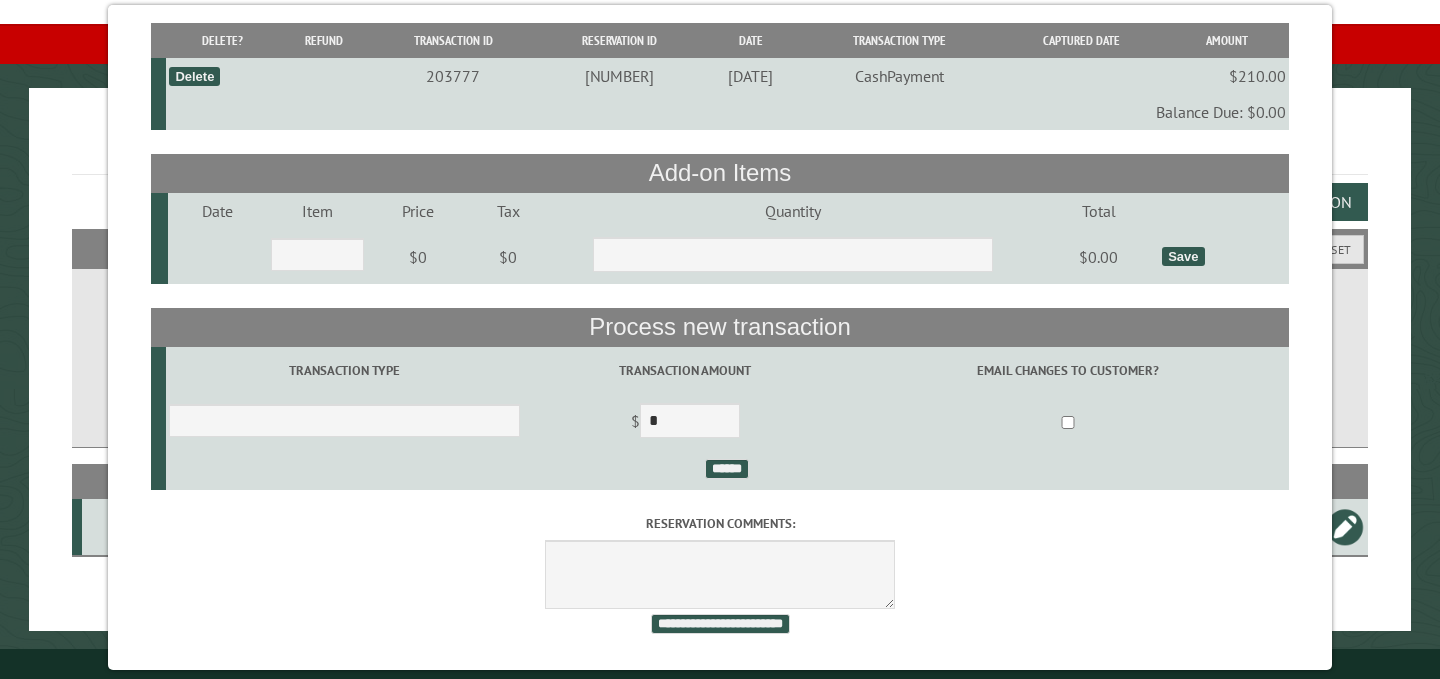 scroll, scrollTop: 0, scrollLeft: 0, axis: both 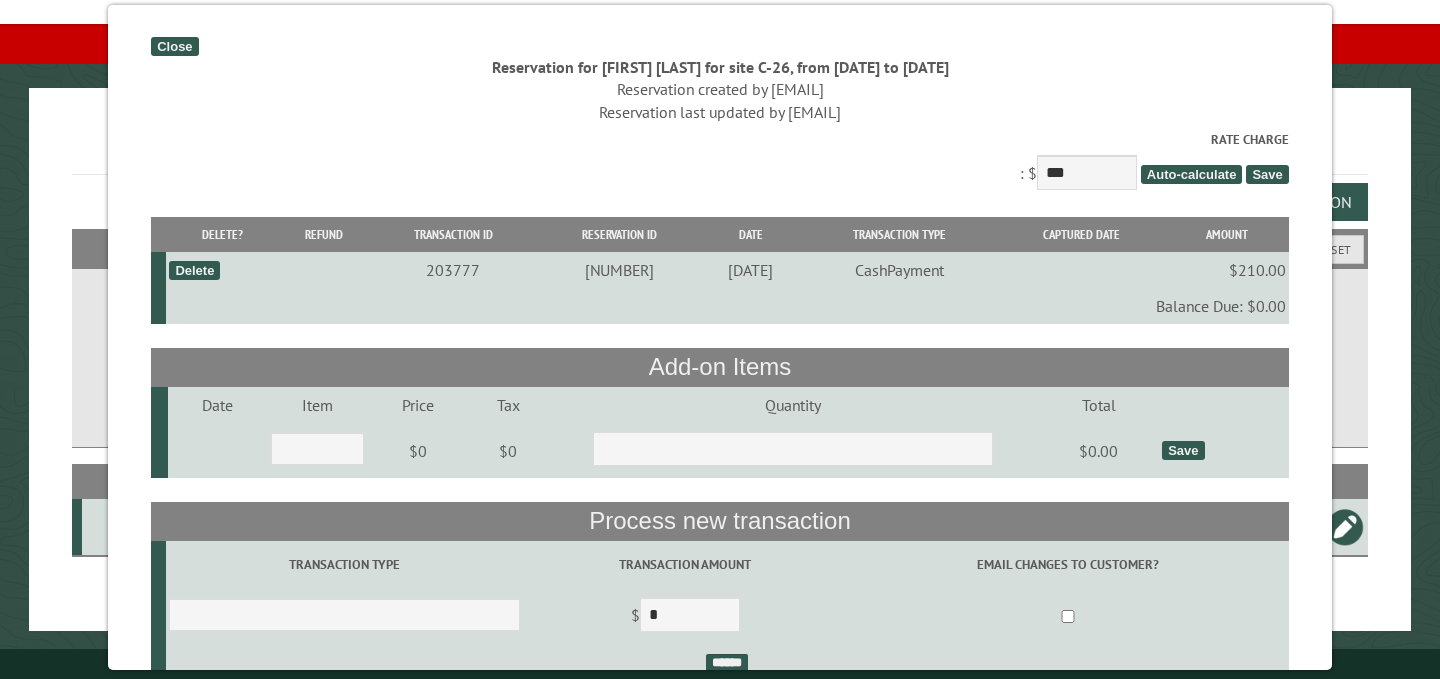 click on "Close" at bounding box center (174, 46) 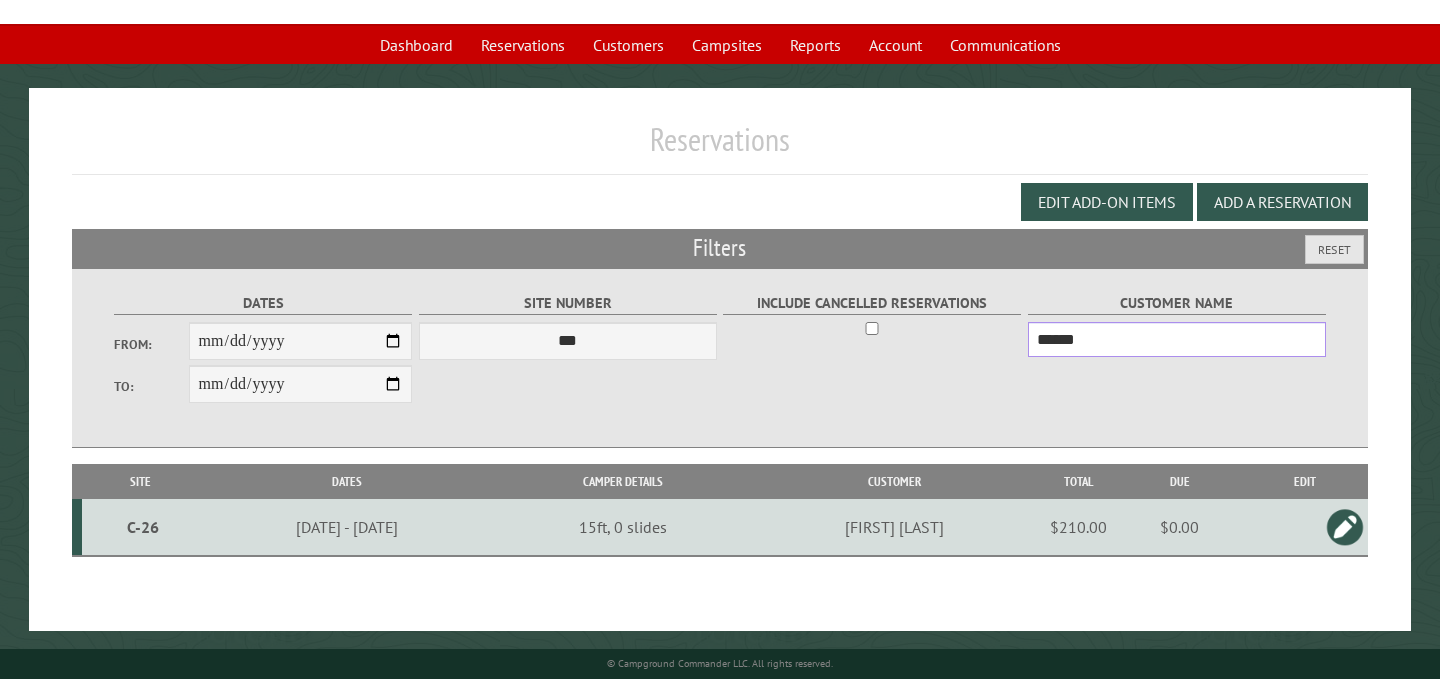 drag, startPoint x: 1113, startPoint y: 351, endPoint x: 860, endPoint y: 344, distance: 253.09682 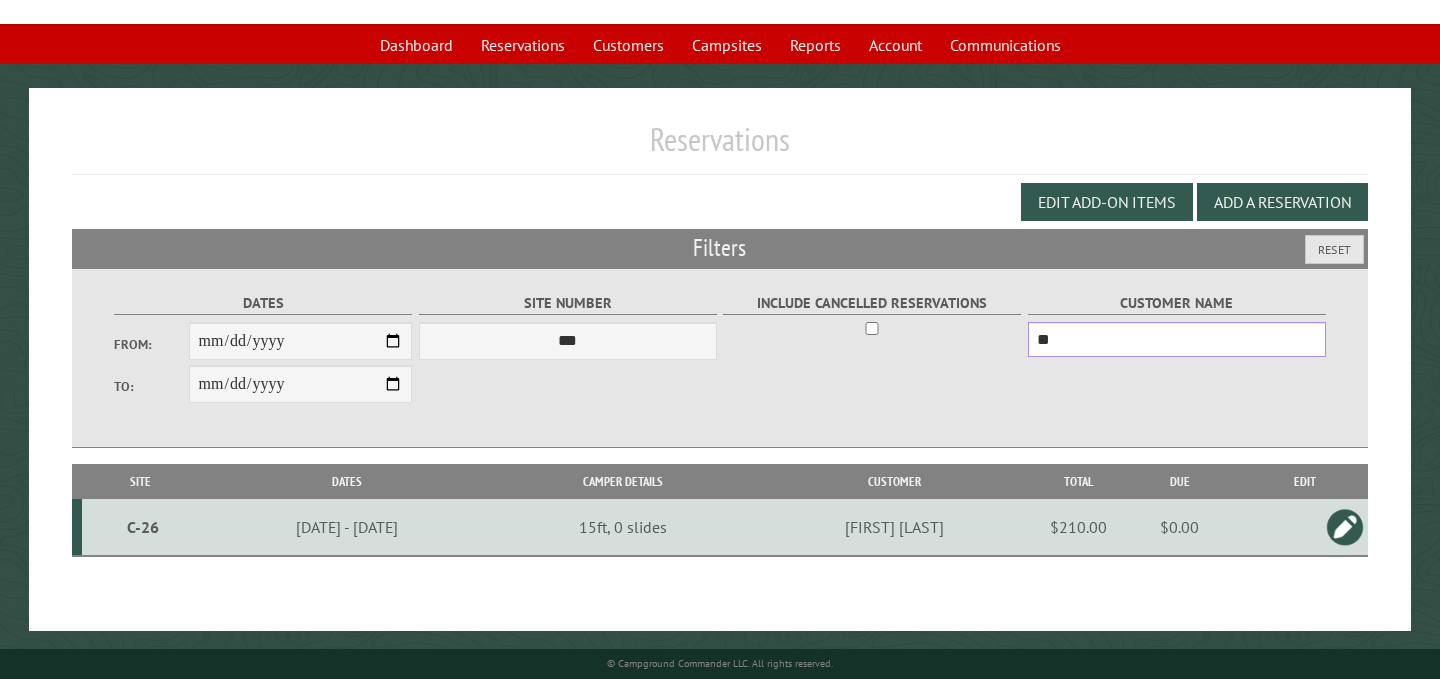 type on "*" 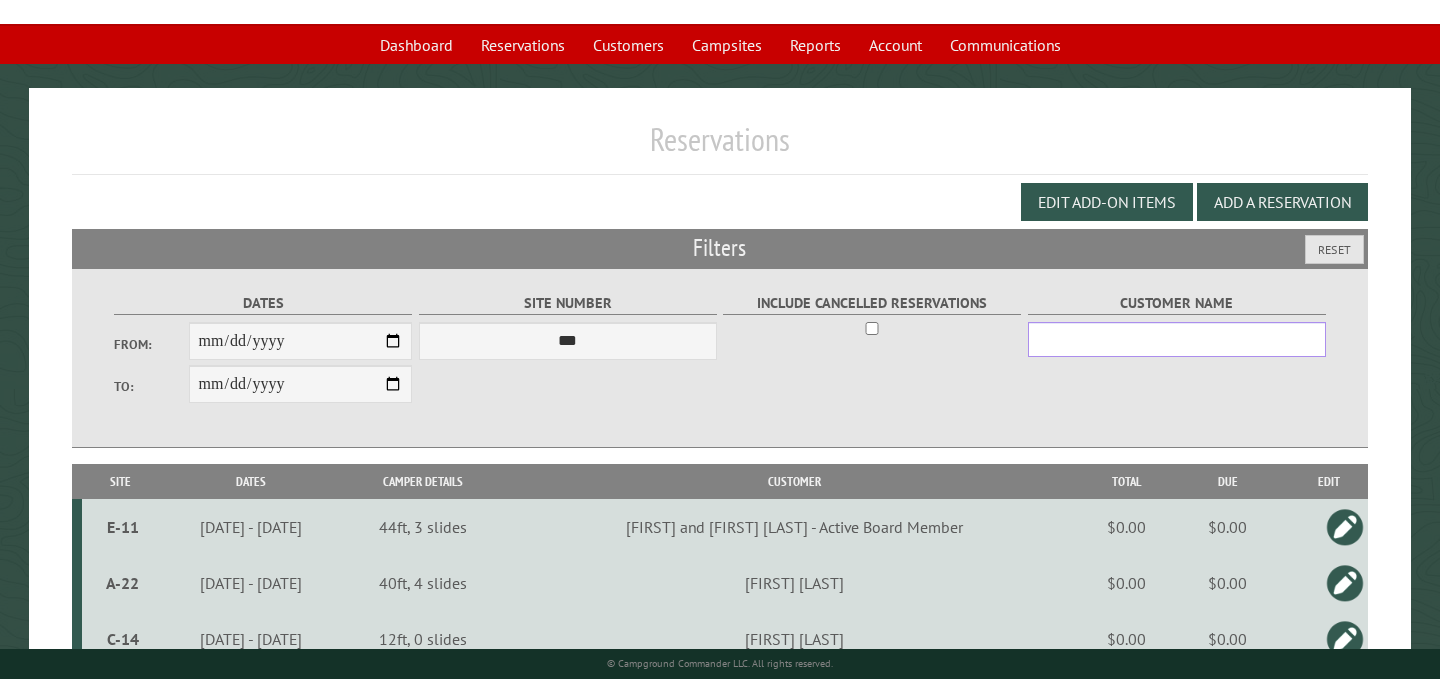 type 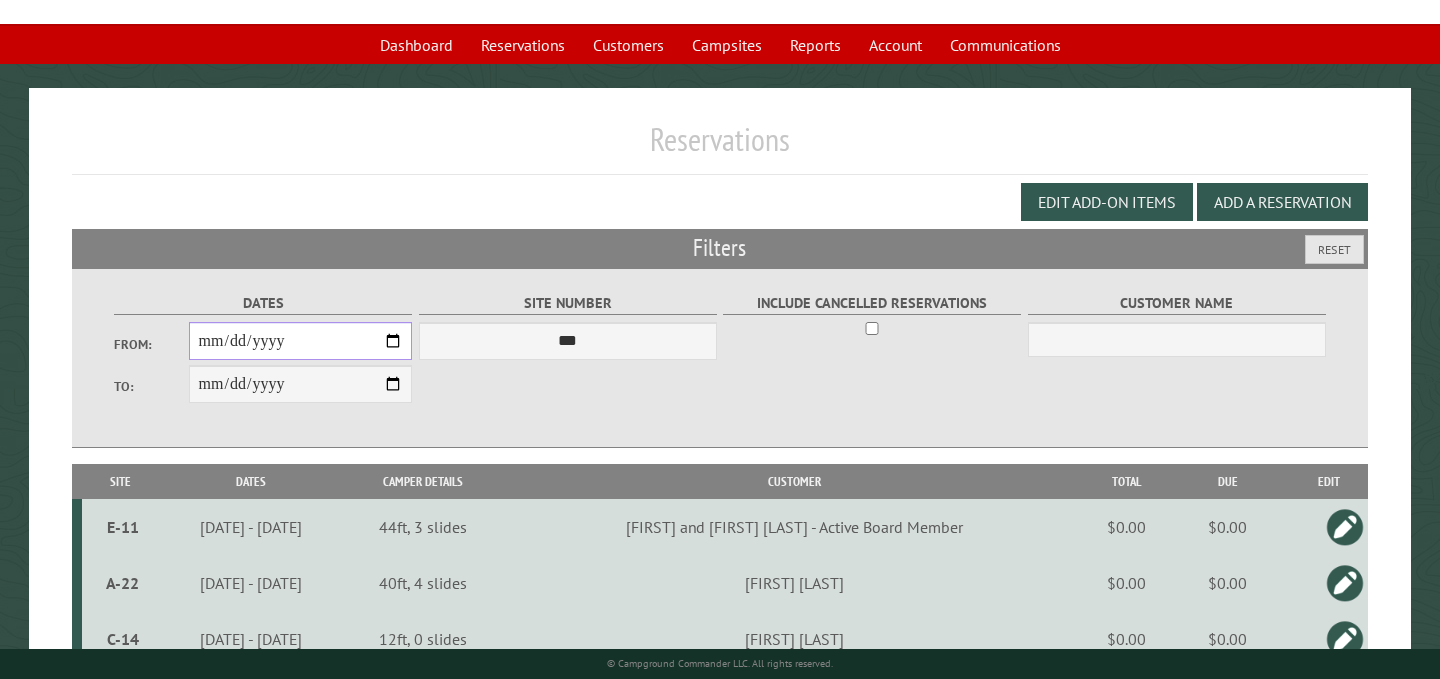 click on "**********" at bounding box center (301, 341) 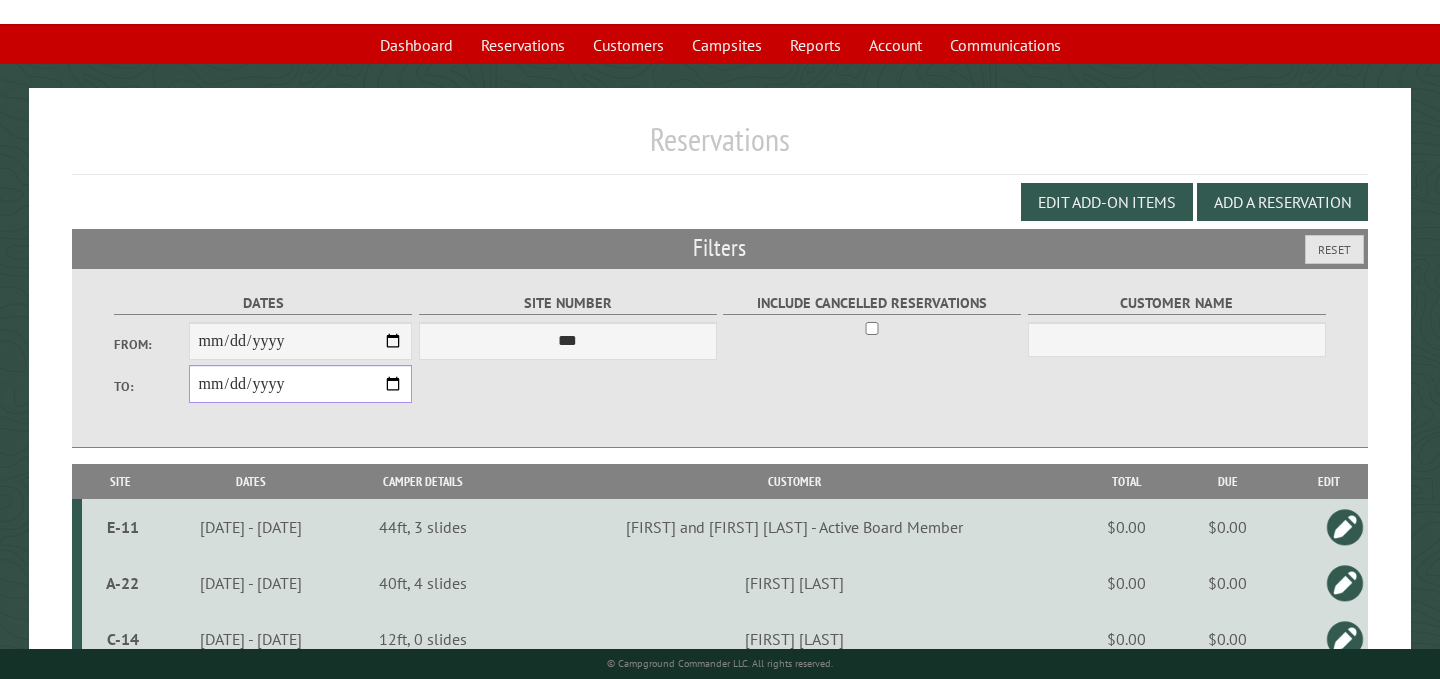 click on "**********" at bounding box center (301, 384) 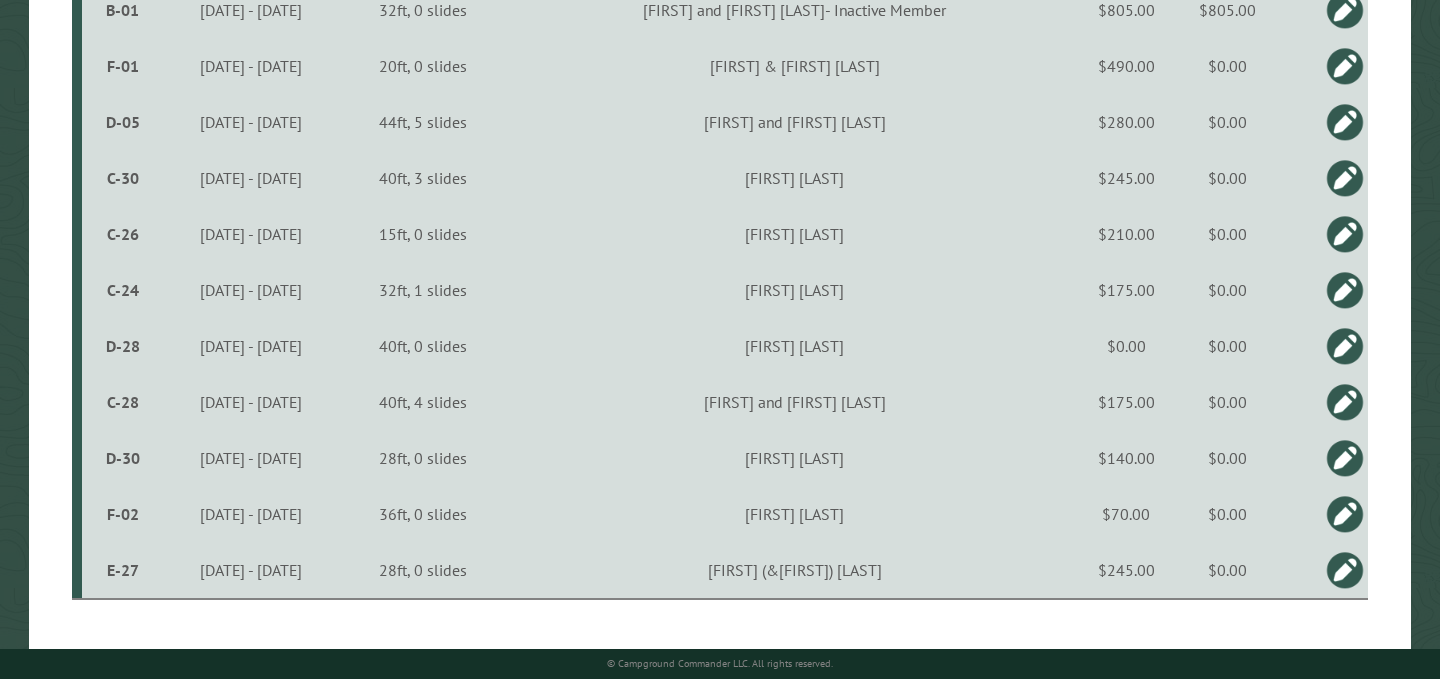 scroll, scrollTop: 1411, scrollLeft: 0, axis: vertical 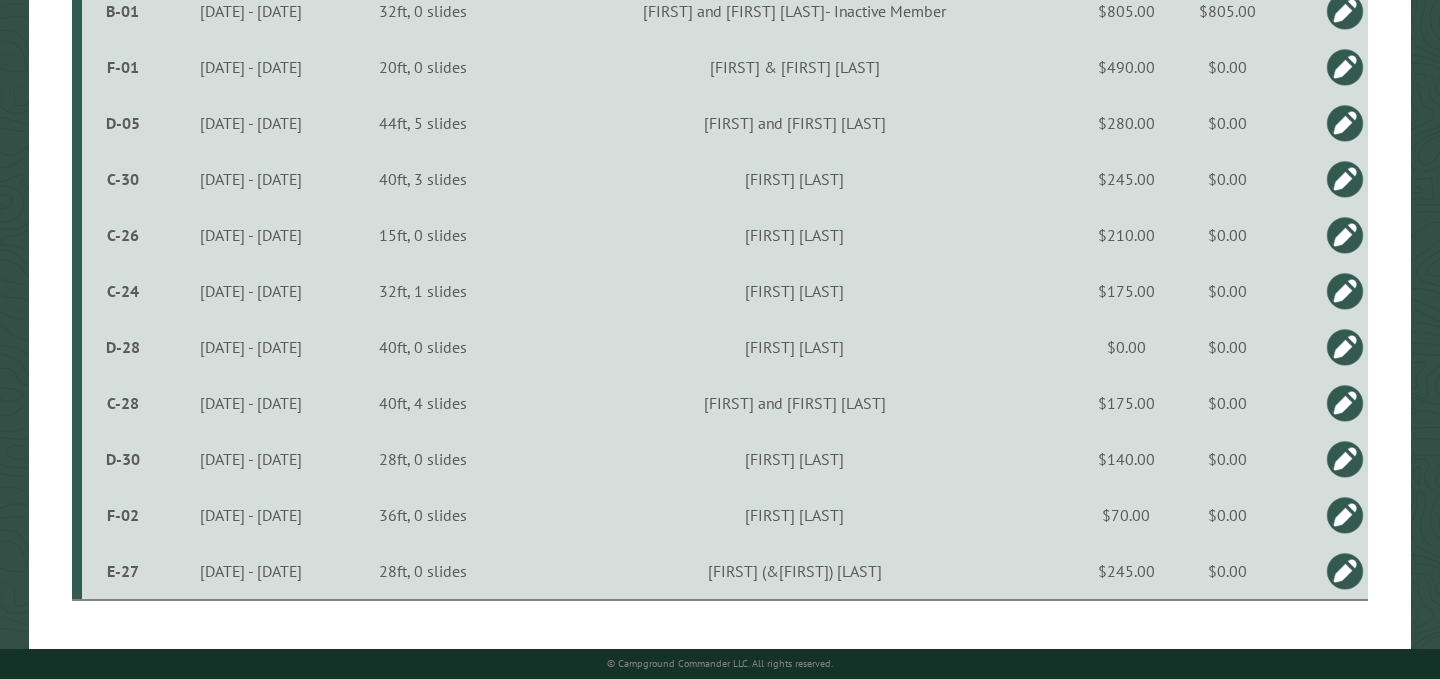 click on "D-28" at bounding box center (123, 347) 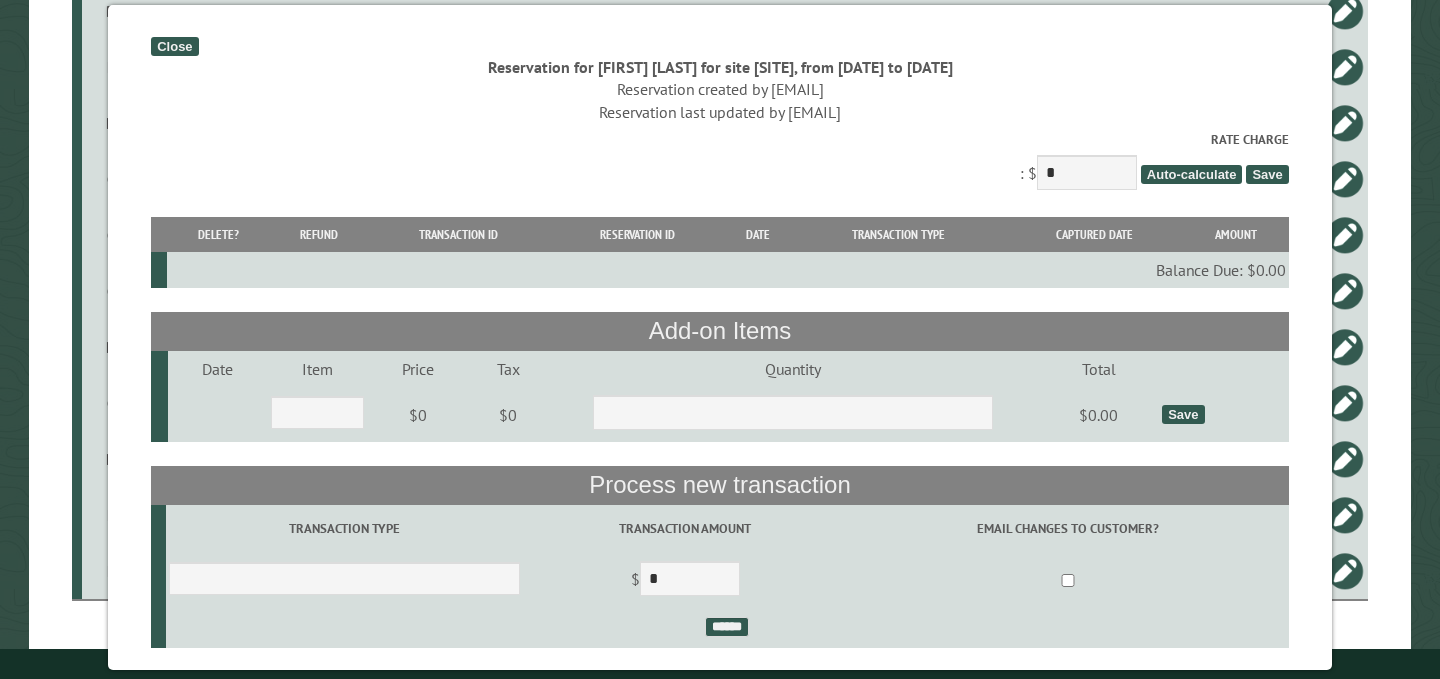 click on "Close" at bounding box center (174, 46) 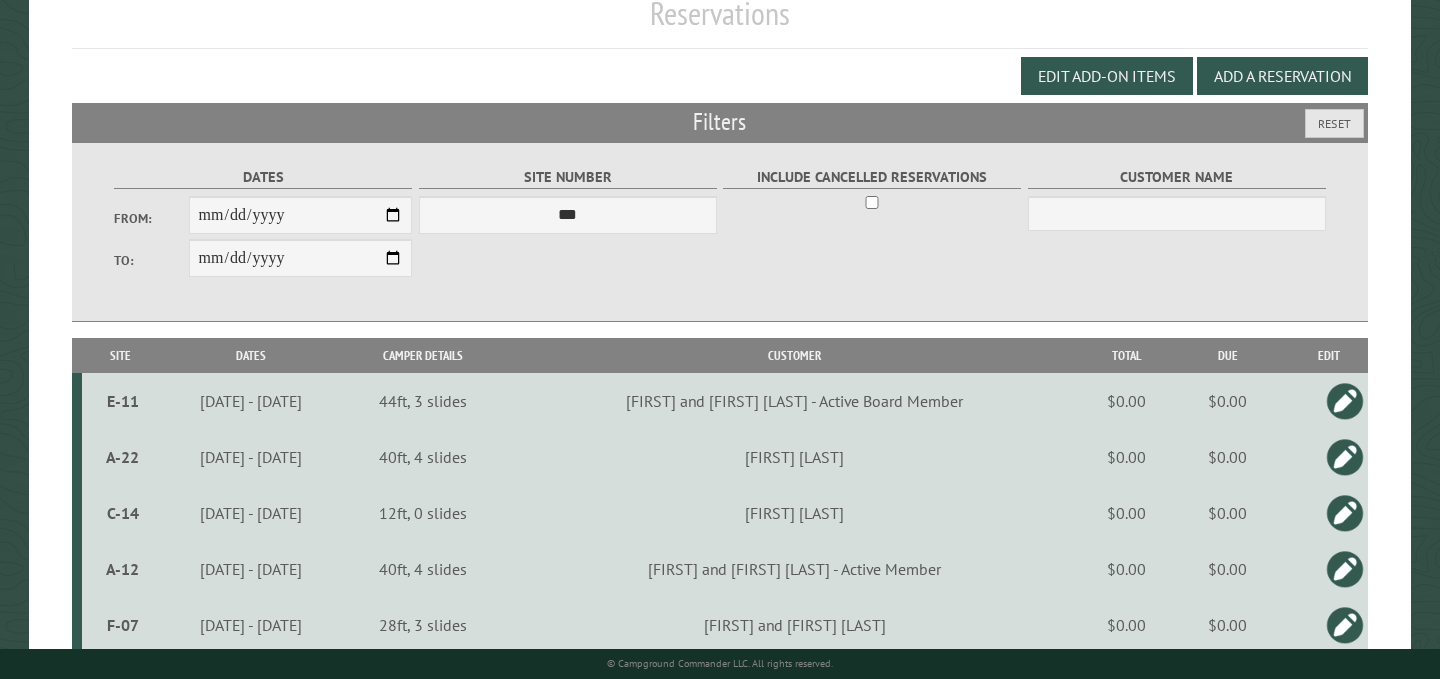 scroll, scrollTop: 232, scrollLeft: 0, axis: vertical 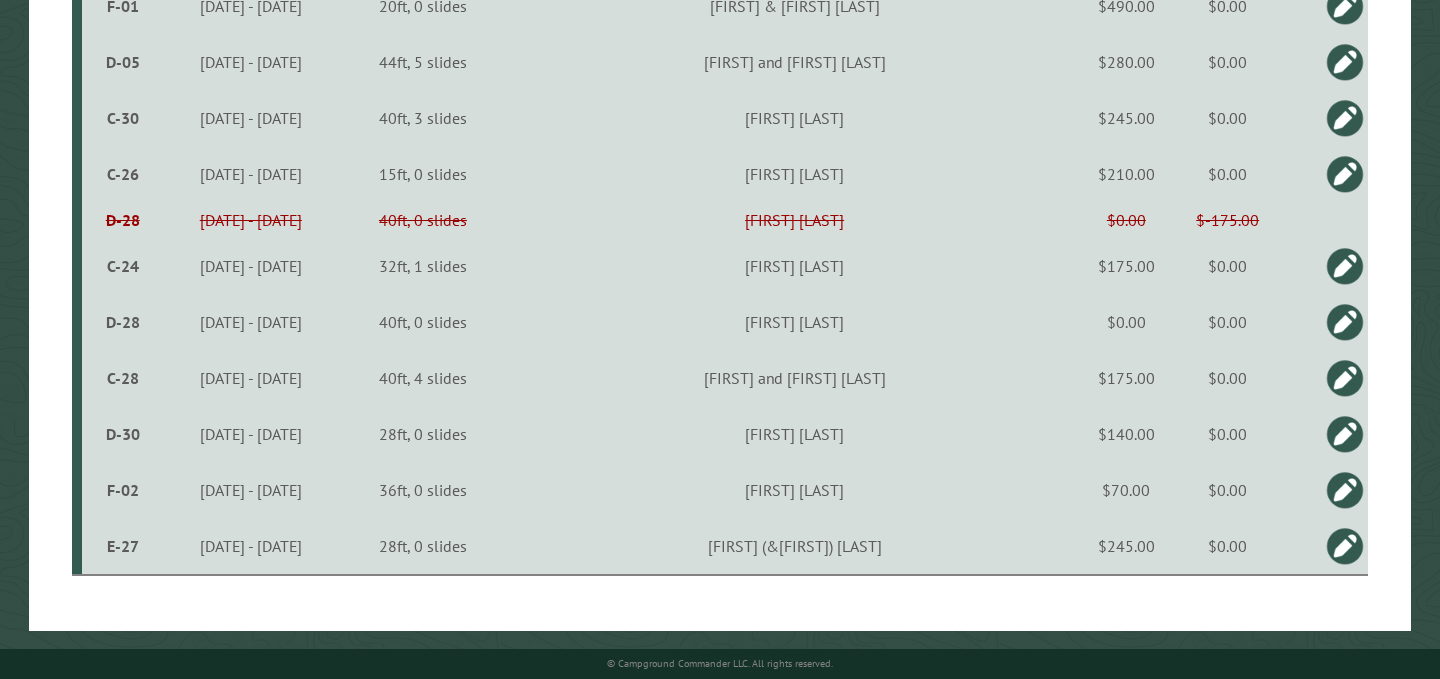 click on "D-28" at bounding box center (123, 220) 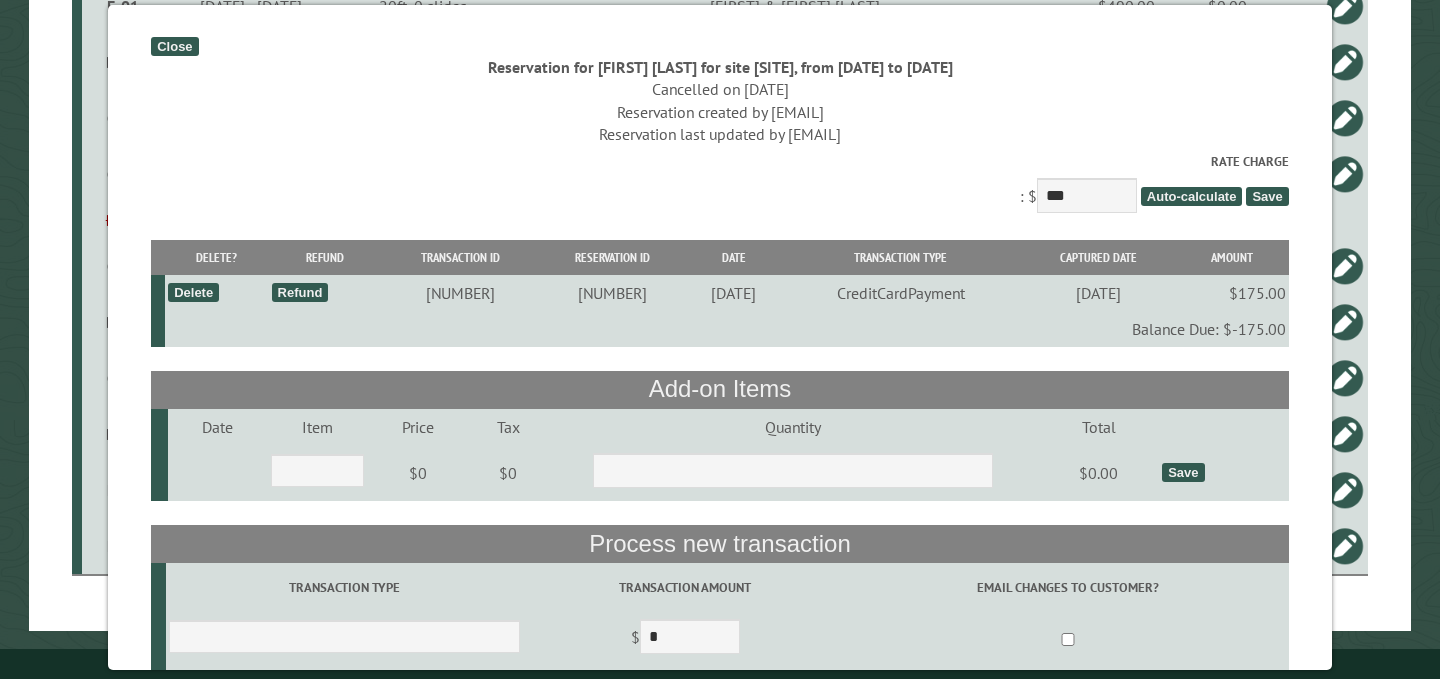 click on "Close" at bounding box center (174, 46) 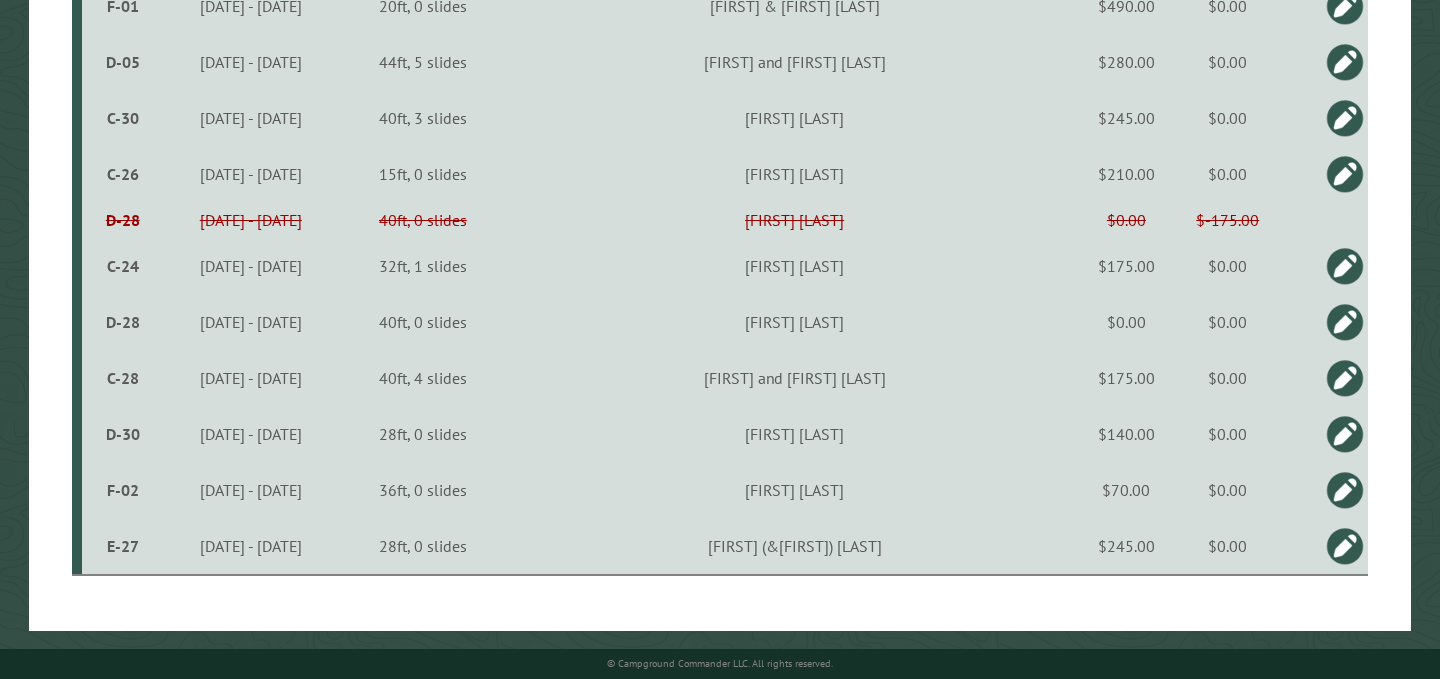 click on "D-28" at bounding box center (123, 220) 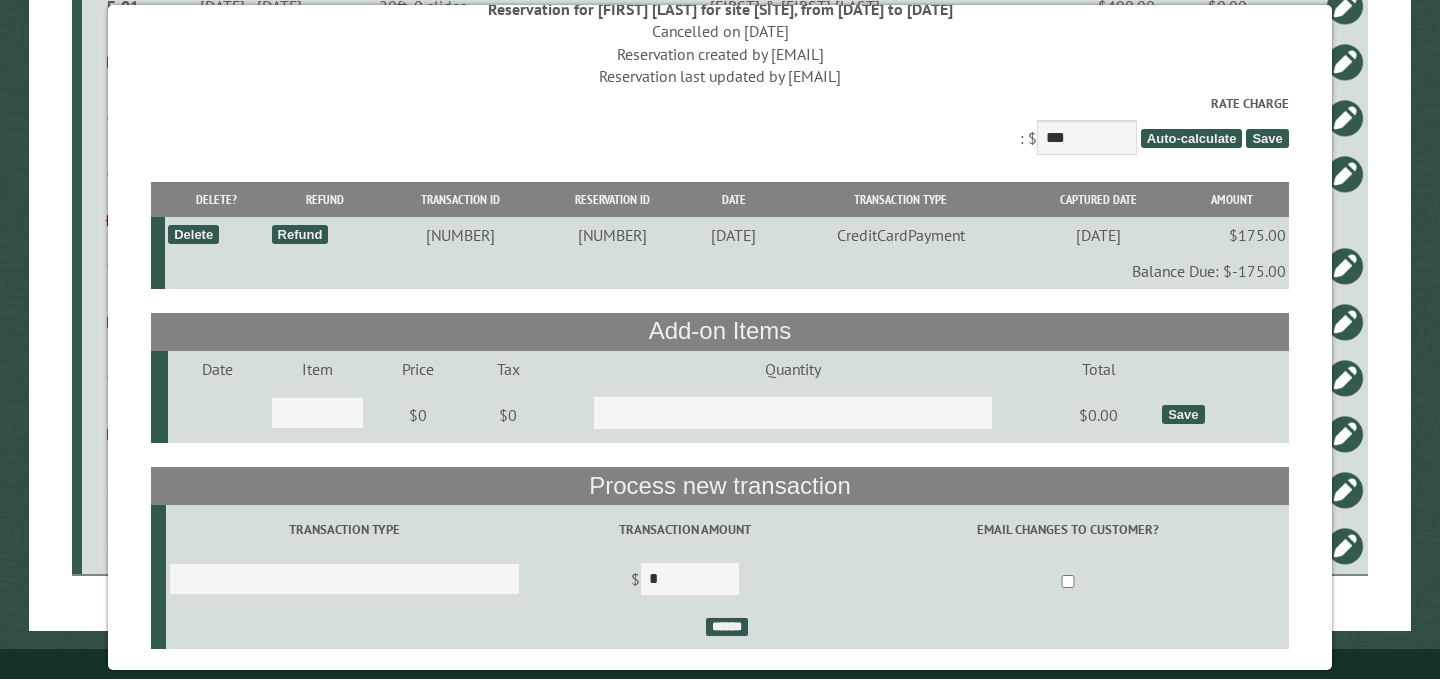 scroll, scrollTop: 0, scrollLeft: 0, axis: both 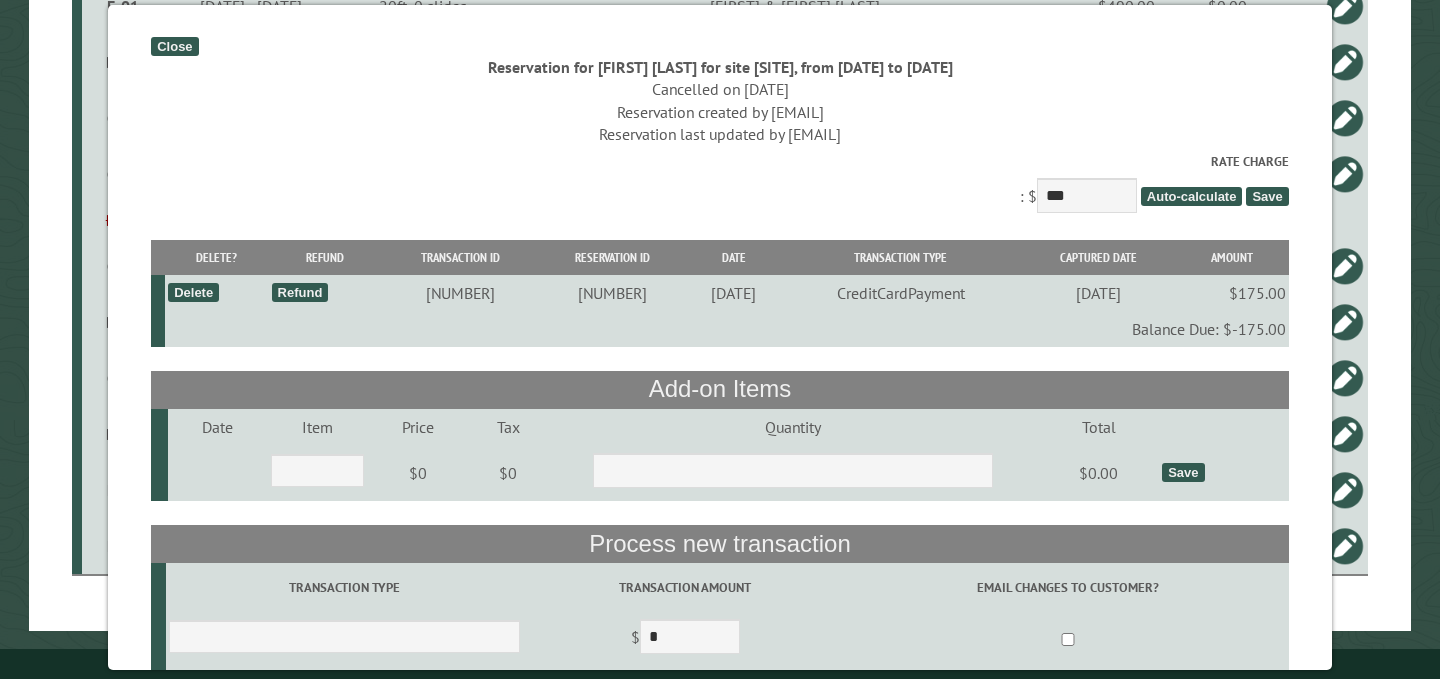 click on "Close" at bounding box center (174, 46) 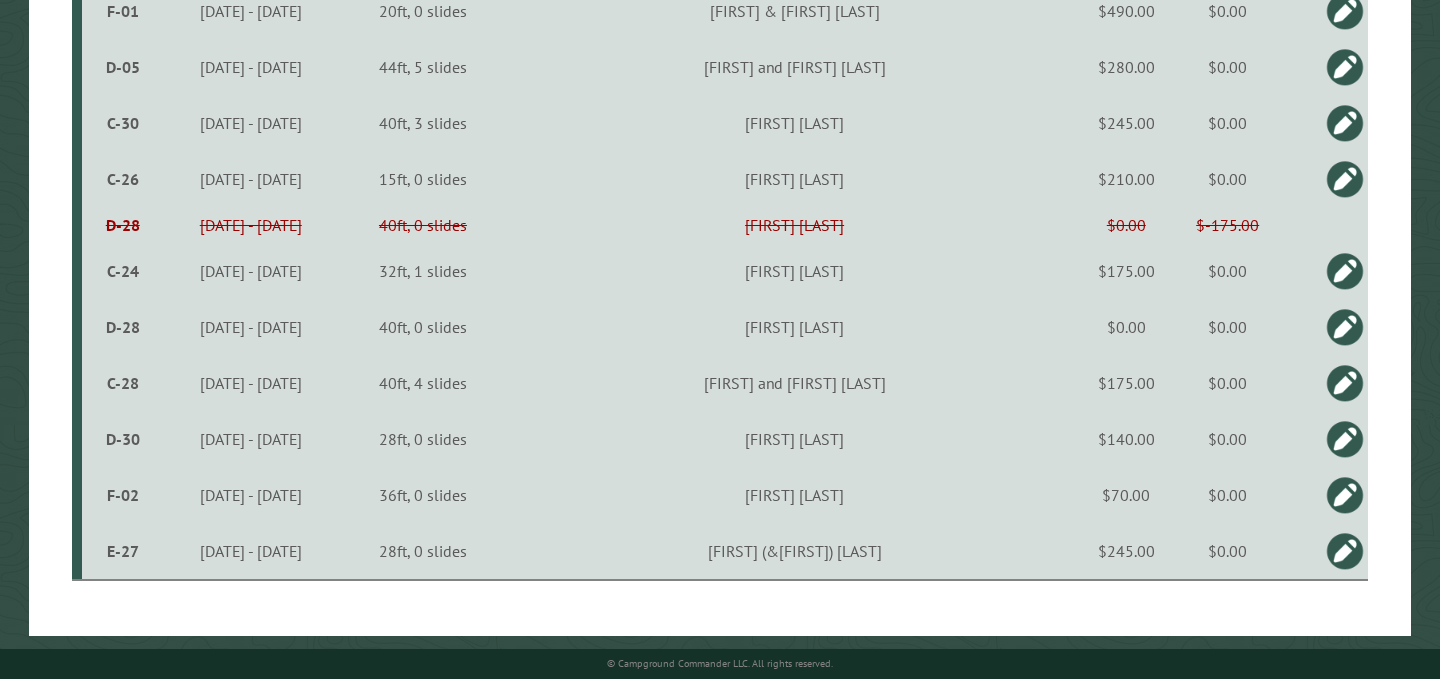 scroll, scrollTop: 1576, scrollLeft: 0, axis: vertical 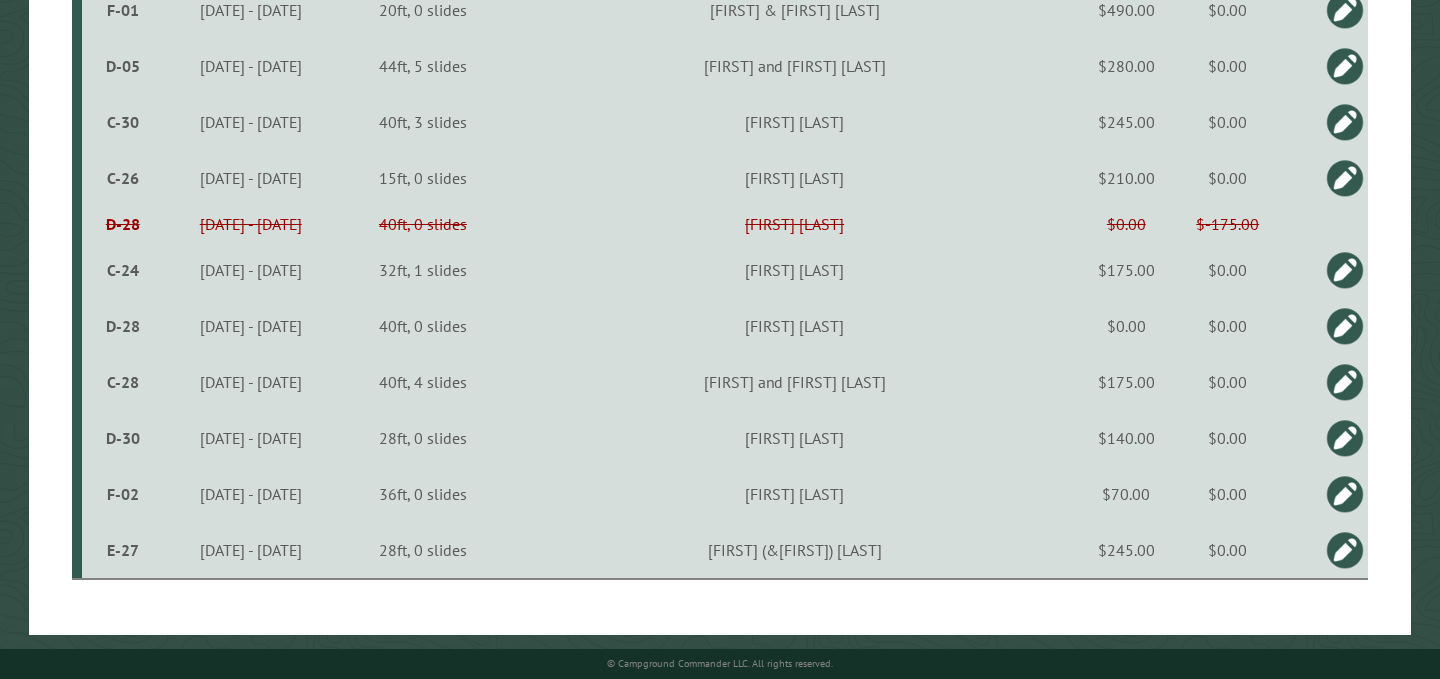 click on "D-28" at bounding box center [123, 326] 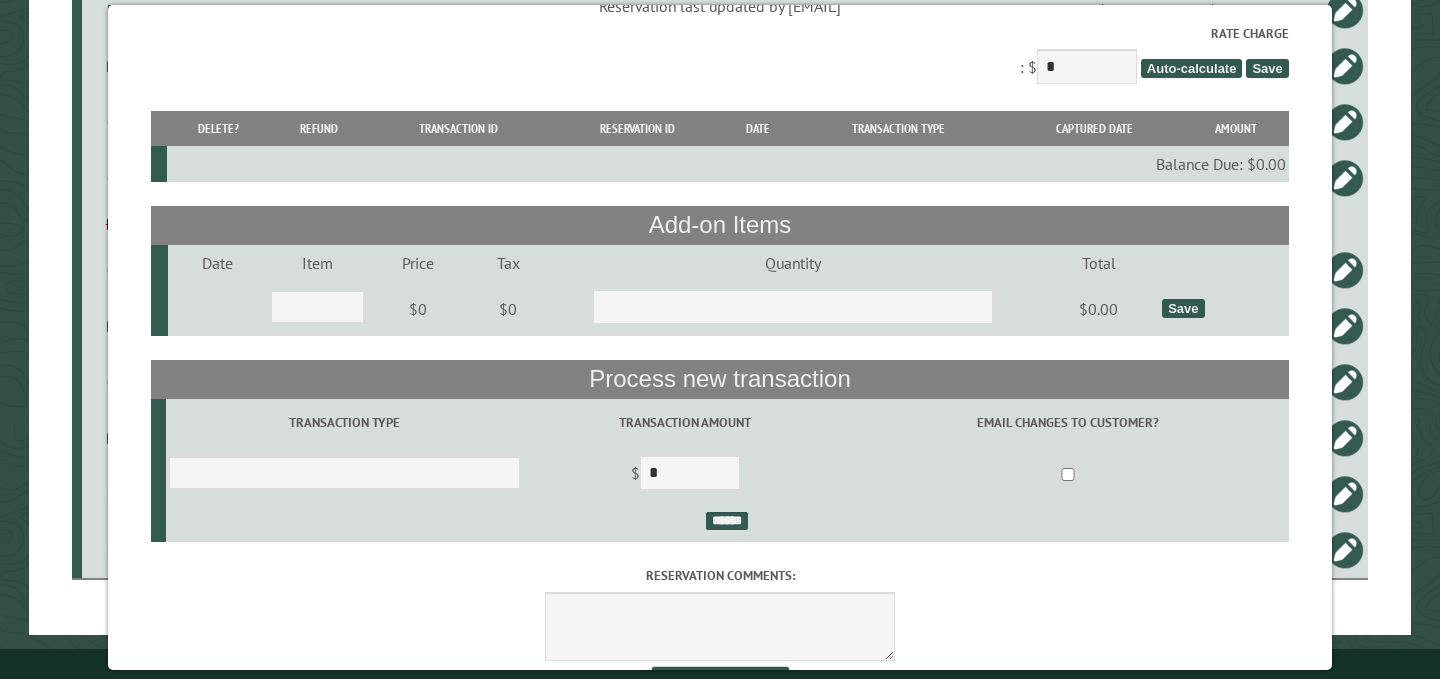 scroll, scrollTop: 0, scrollLeft: 0, axis: both 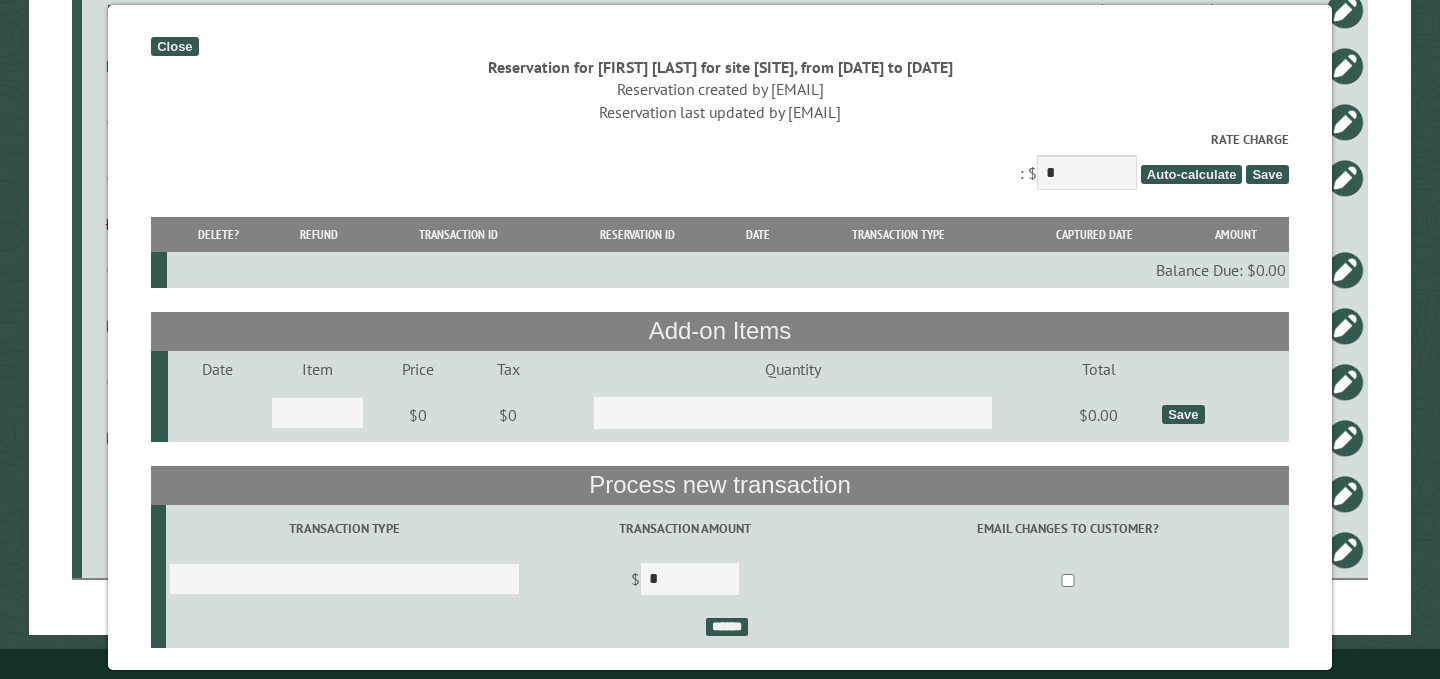 click on "Close" at bounding box center [174, 46] 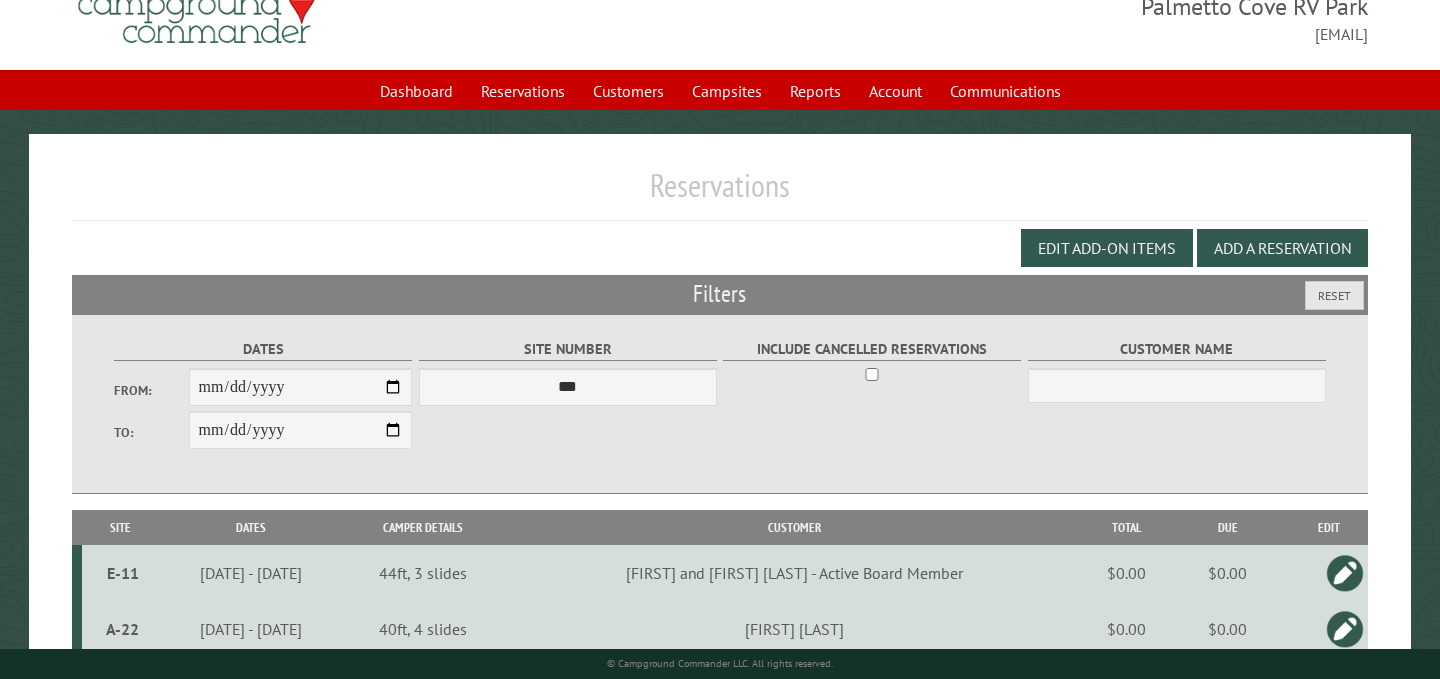 scroll, scrollTop: 0, scrollLeft: 0, axis: both 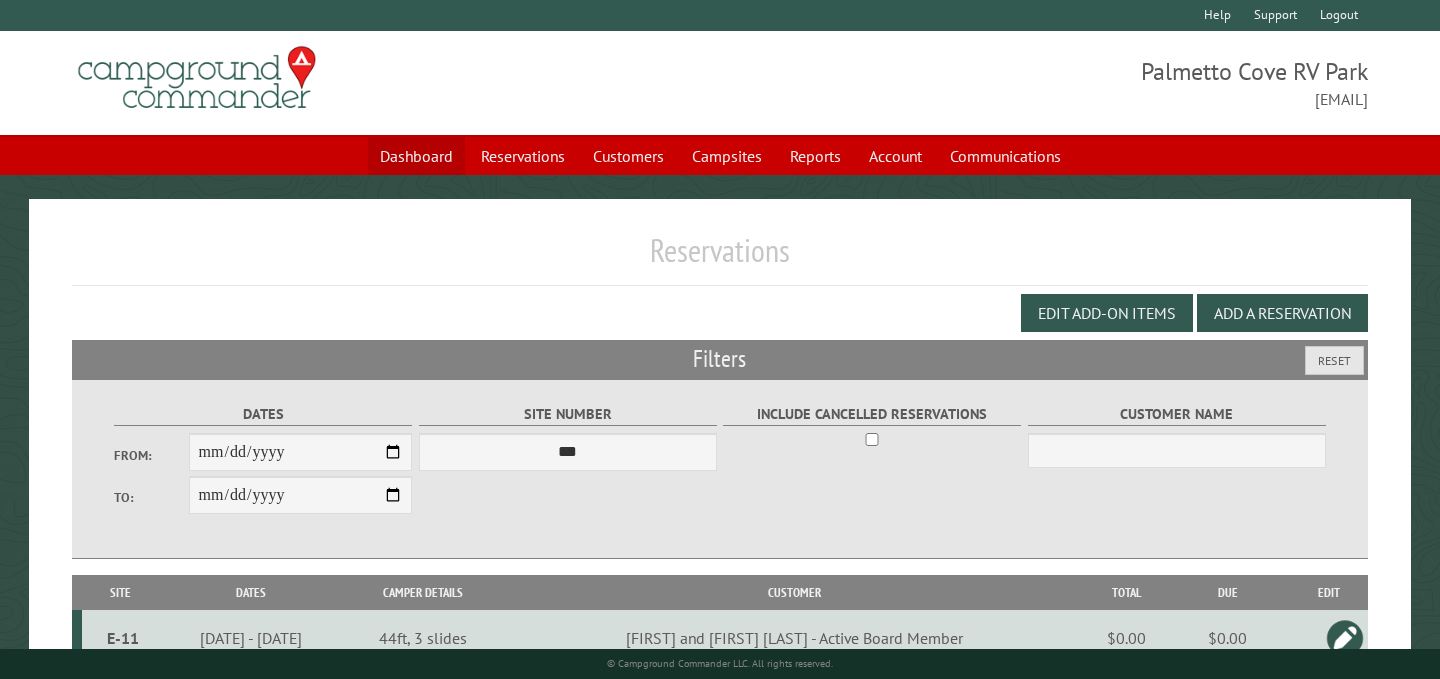 click on "Dashboard" at bounding box center [416, 156] 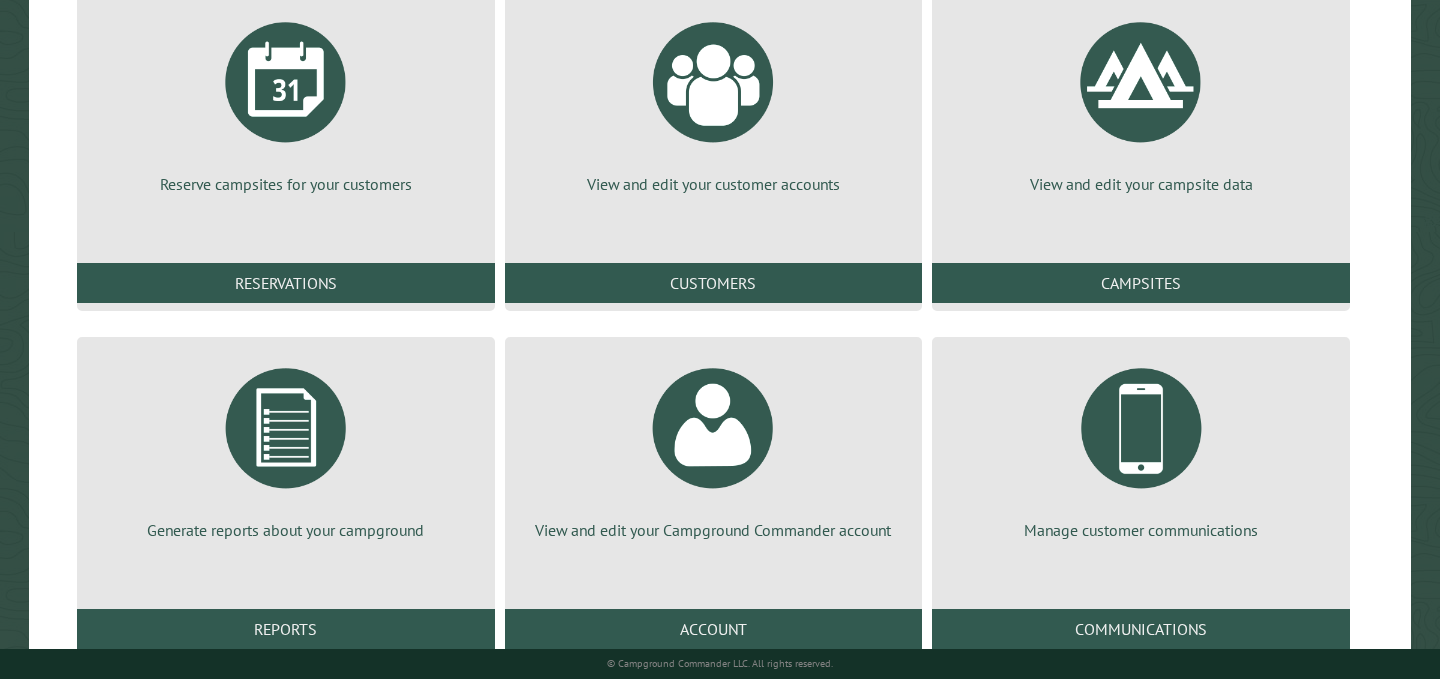 scroll, scrollTop: 323, scrollLeft: 0, axis: vertical 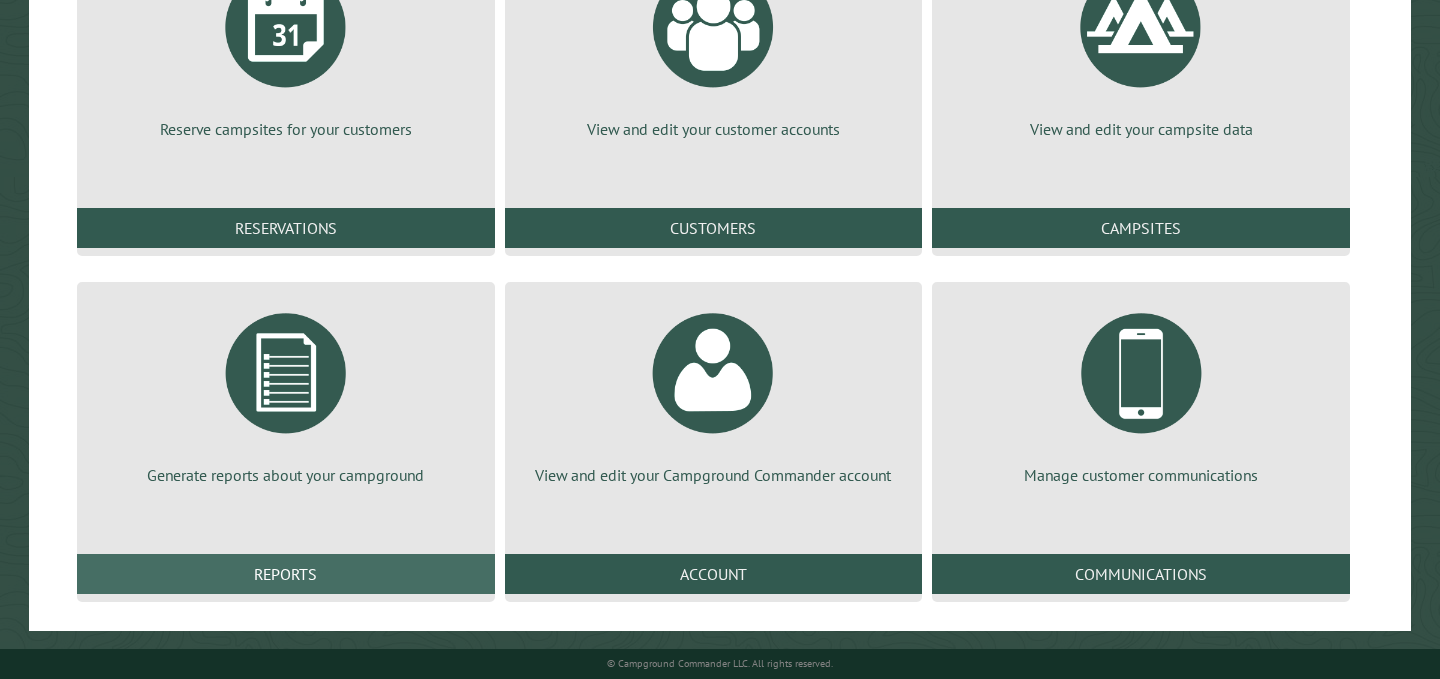 click on "Reports" at bounding box center (286, 574) 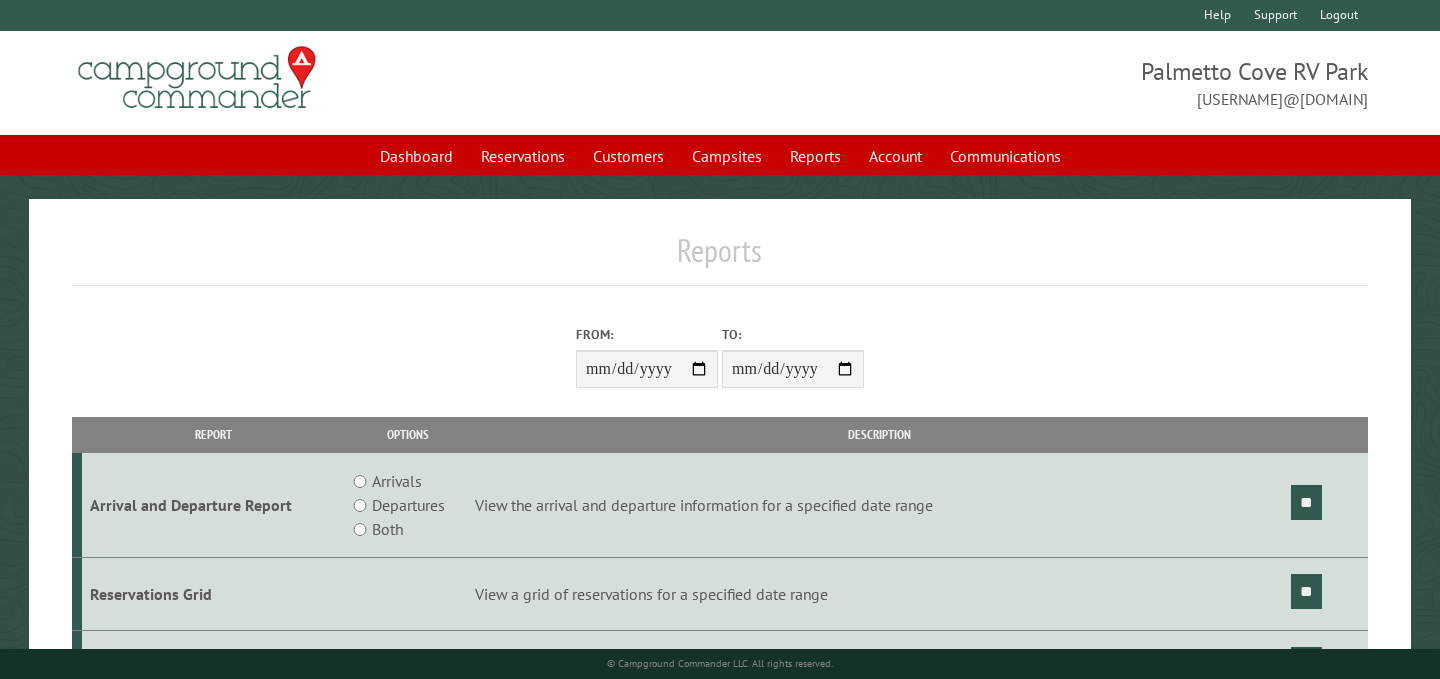 scroll, scrollTop: 0, scrollLeft: 0, axis: both 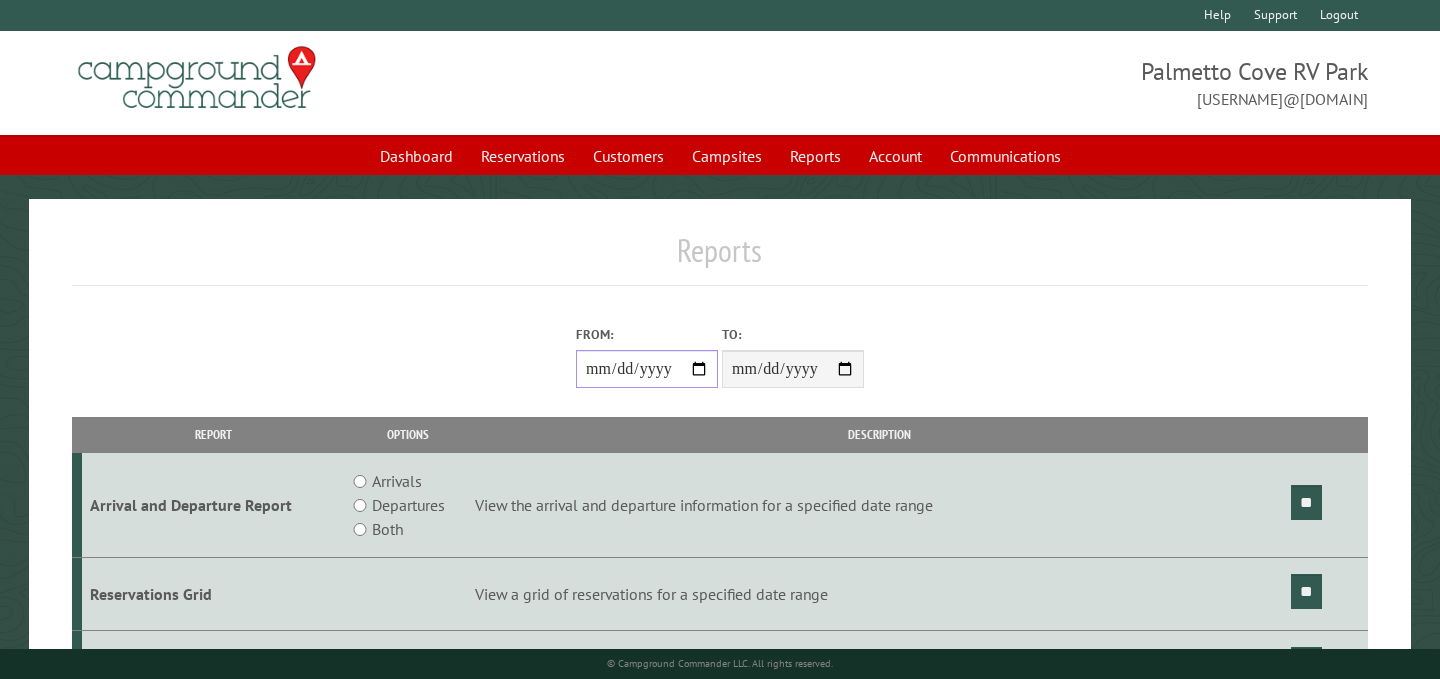 click on "From:" at bounding box center (647, 369) 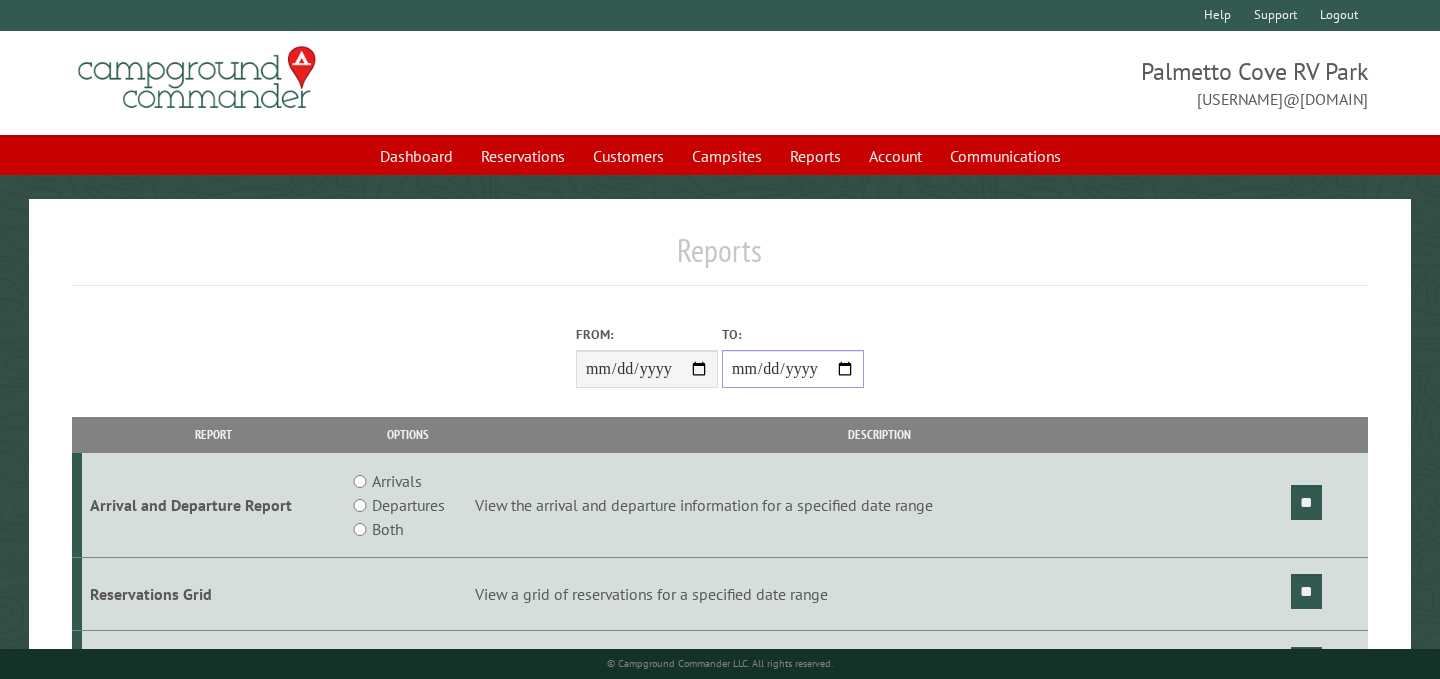 click on "**********" at bounding box center [793, 369] 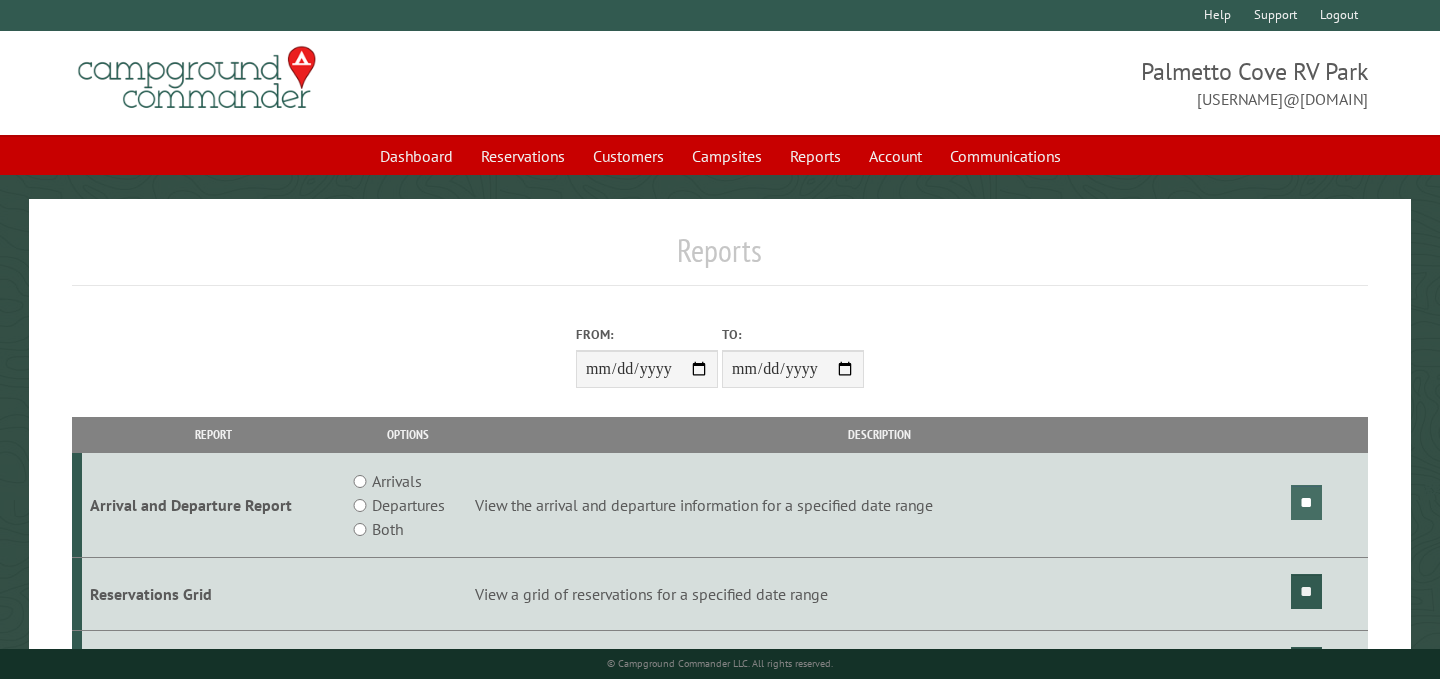 click on "**" at bounding box center (1306, 502) 